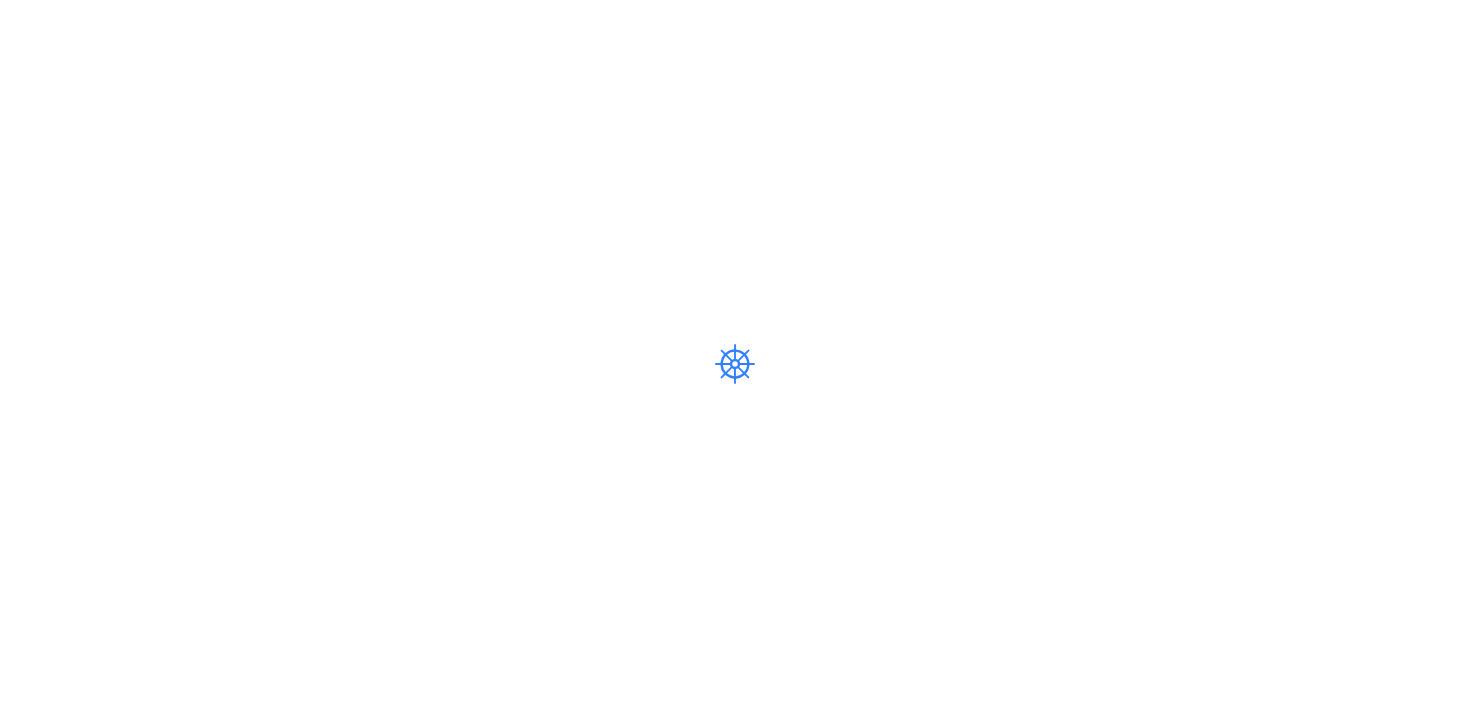 scroll, scrollTop: 0, scrollLeft: 0, axis: both 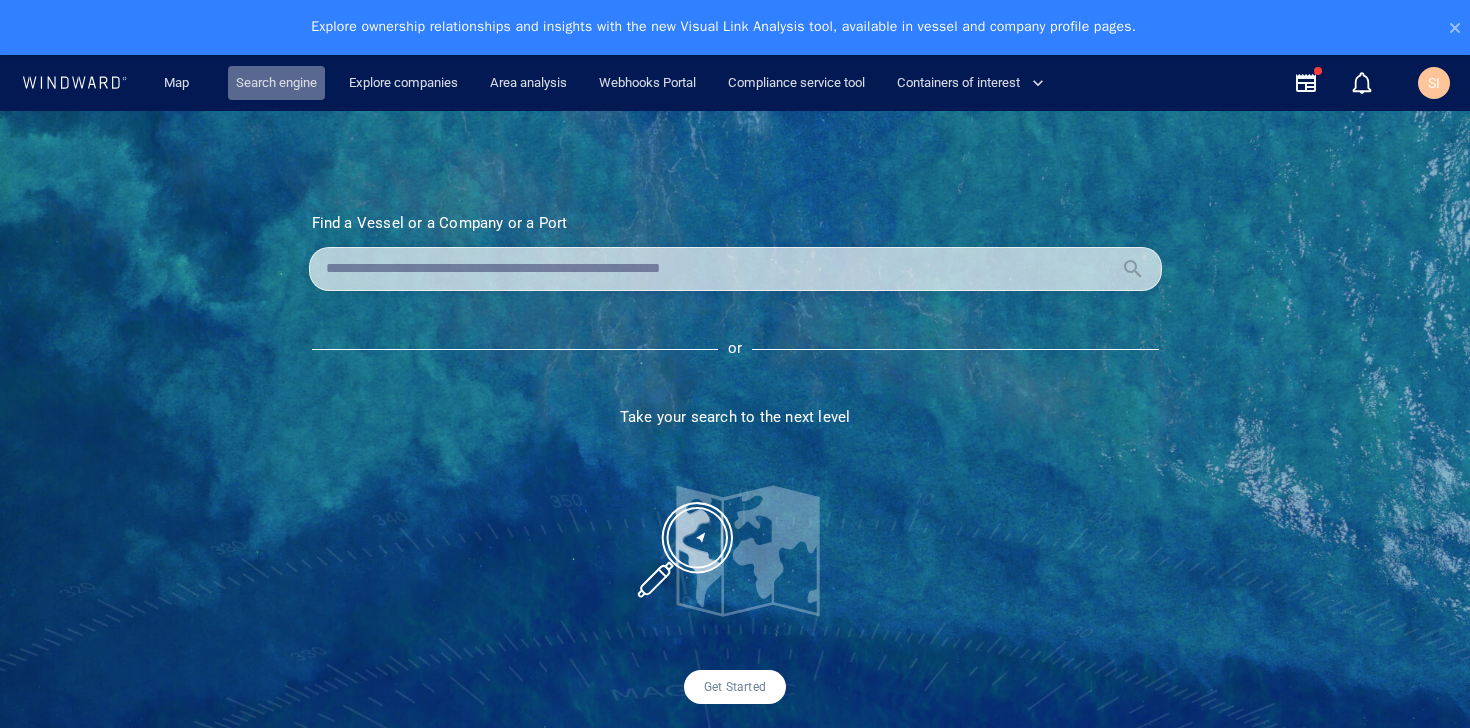 click on "Search engine" at bounding box center [276, 83] 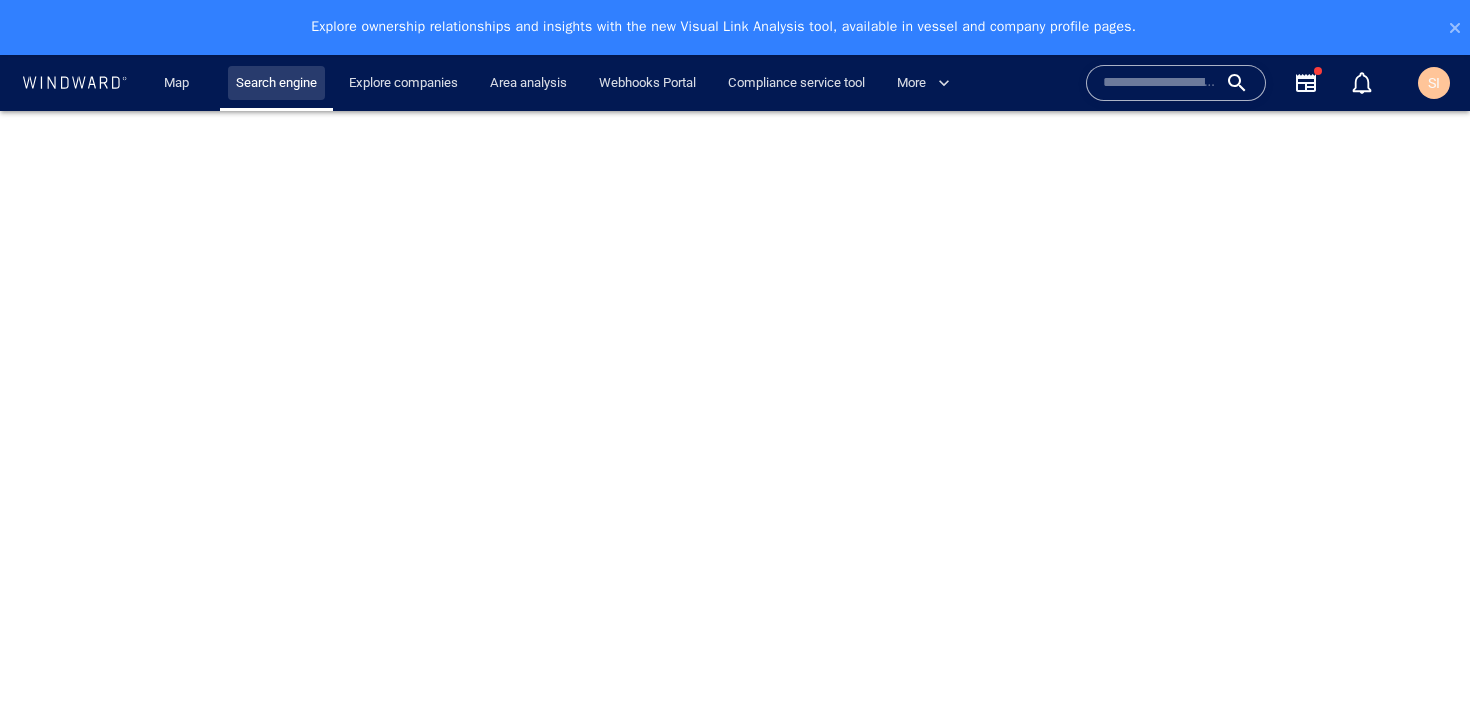 scroll, scrollTop: 0, scrollLeft: 0, axis: both 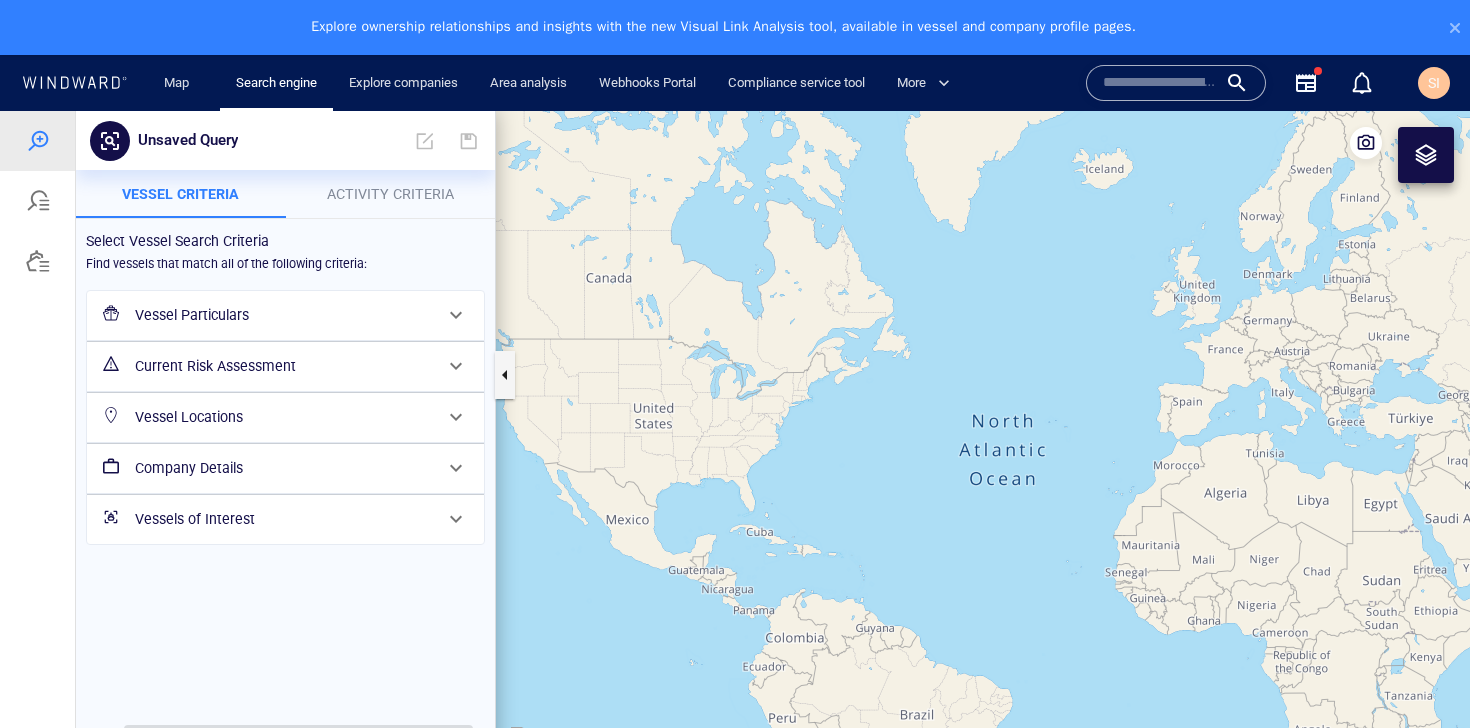 click on "Activity Criteria" at bounding box center (391, 194) 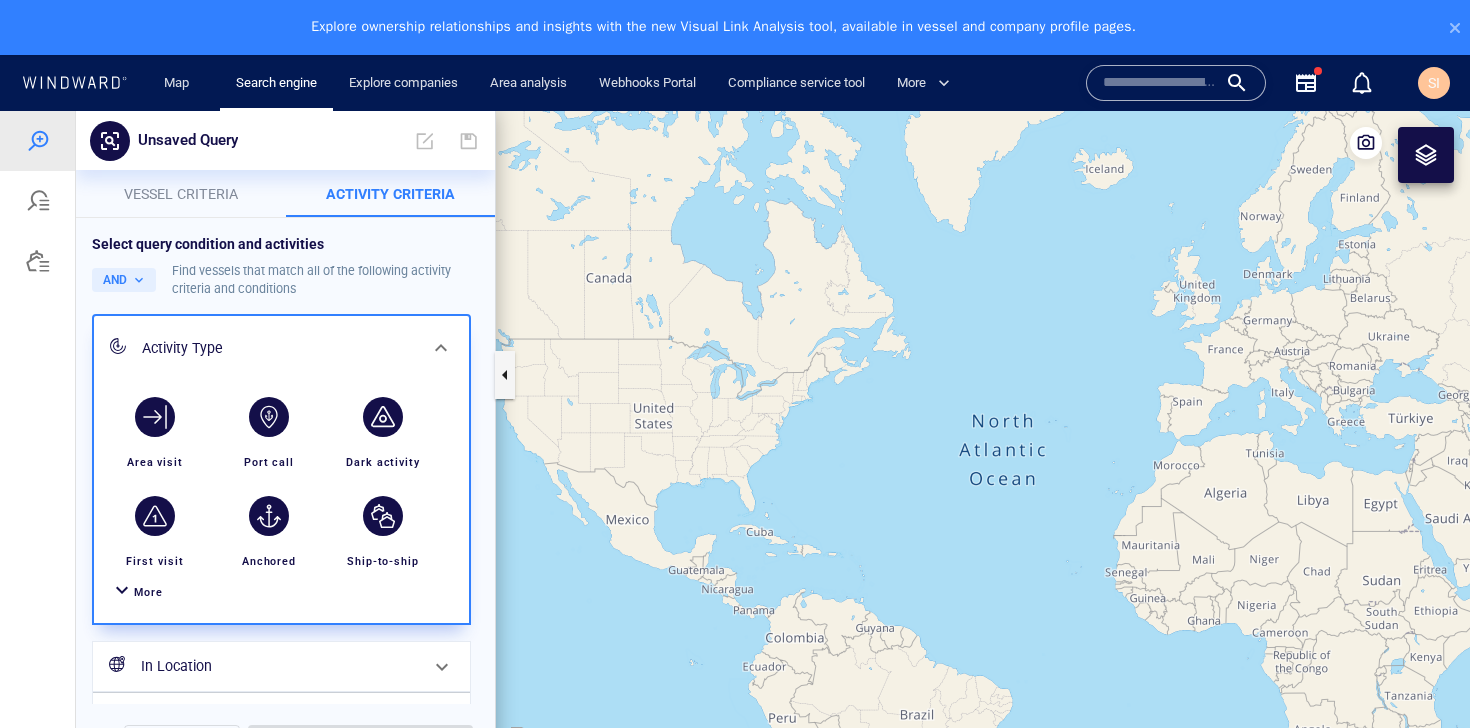 click on "Vessel criteria" at bounding box center (181, 194) 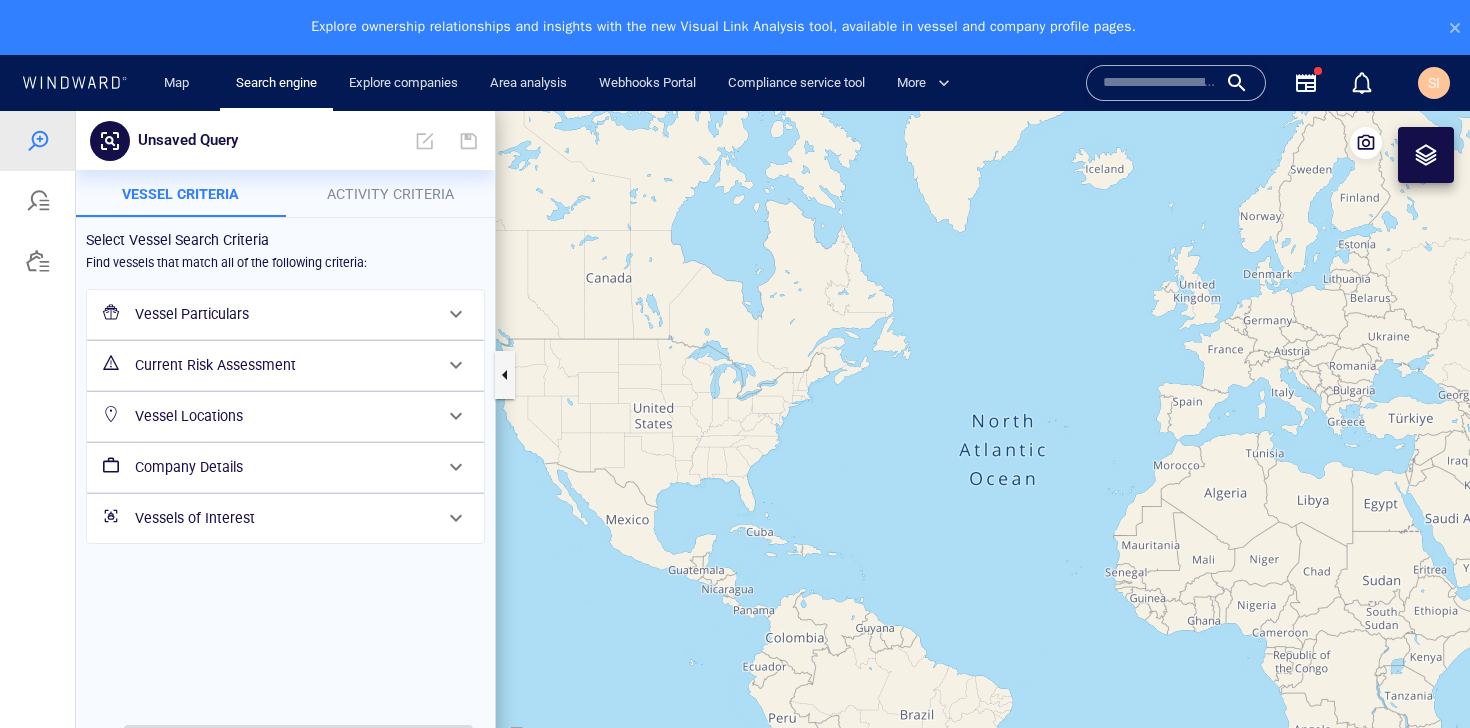 click on "Current Risk Assessment" at bounding box center (283, 365) 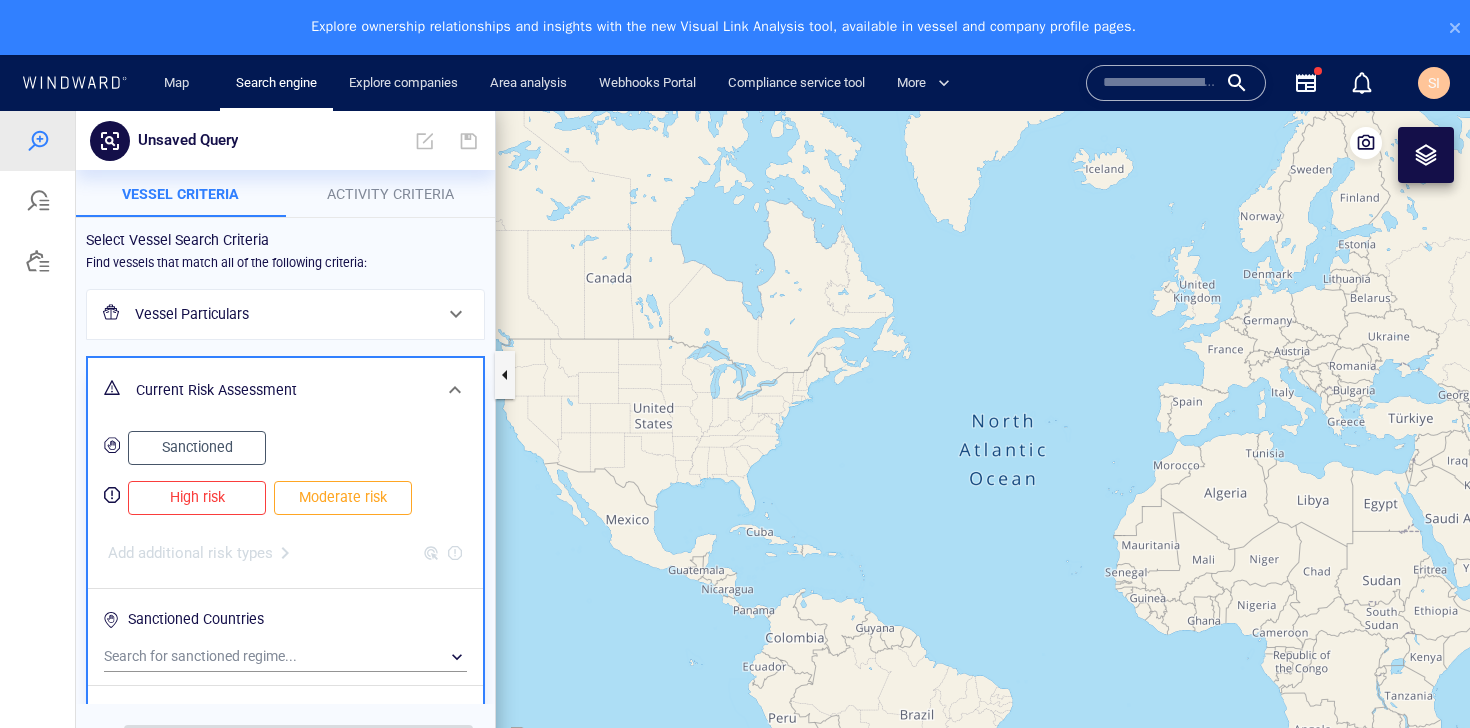 click at bounding box center [455, 390] 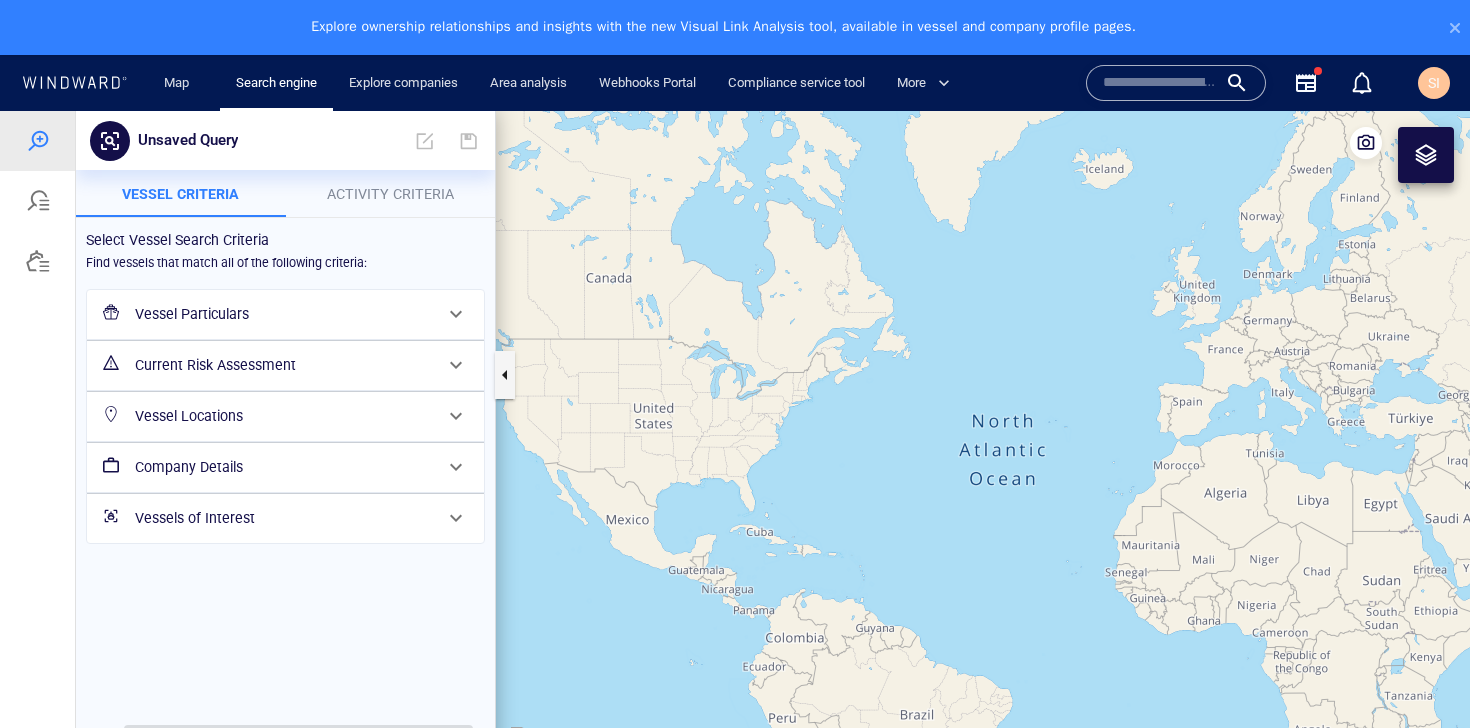 click on "Vessel Locations" at bounding box center (283, 416) 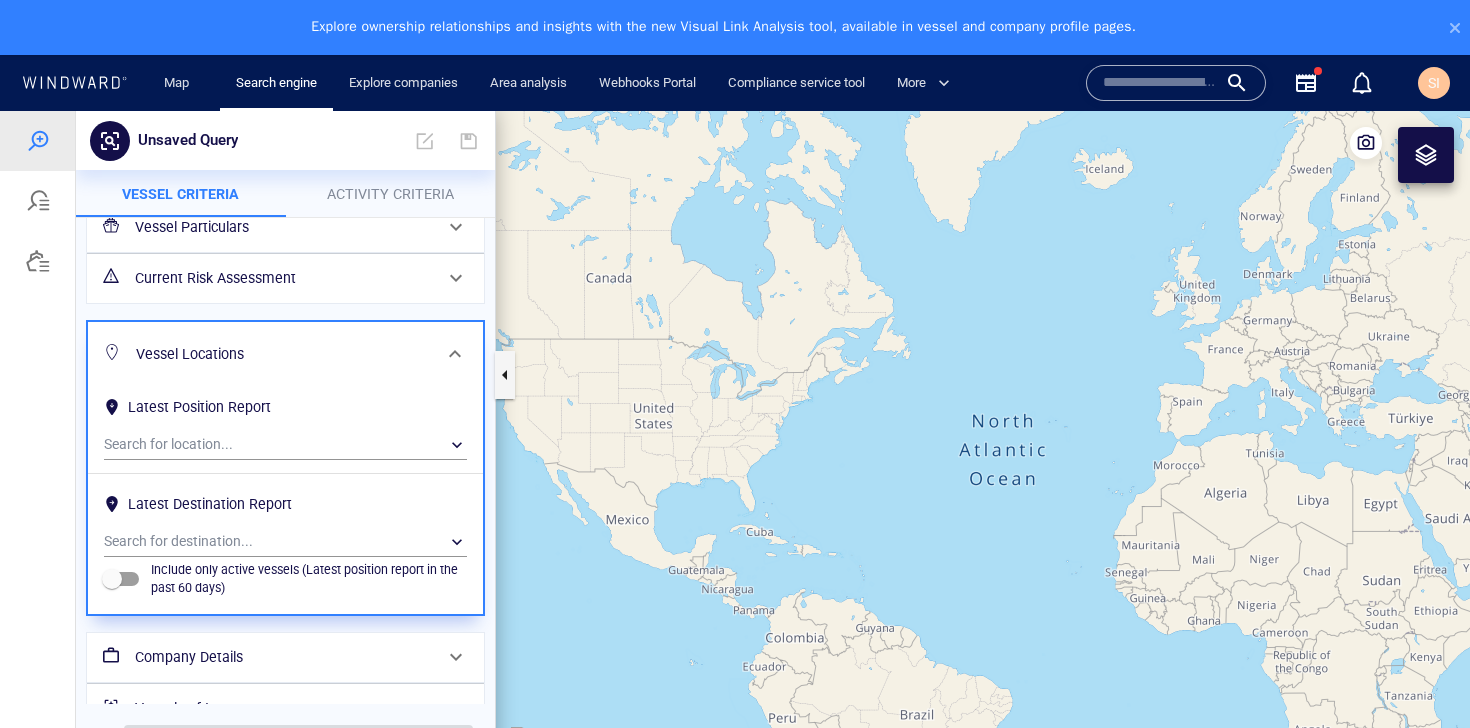 scroll, scrollTop: 127, scrollLeft: 0, axis: vertical 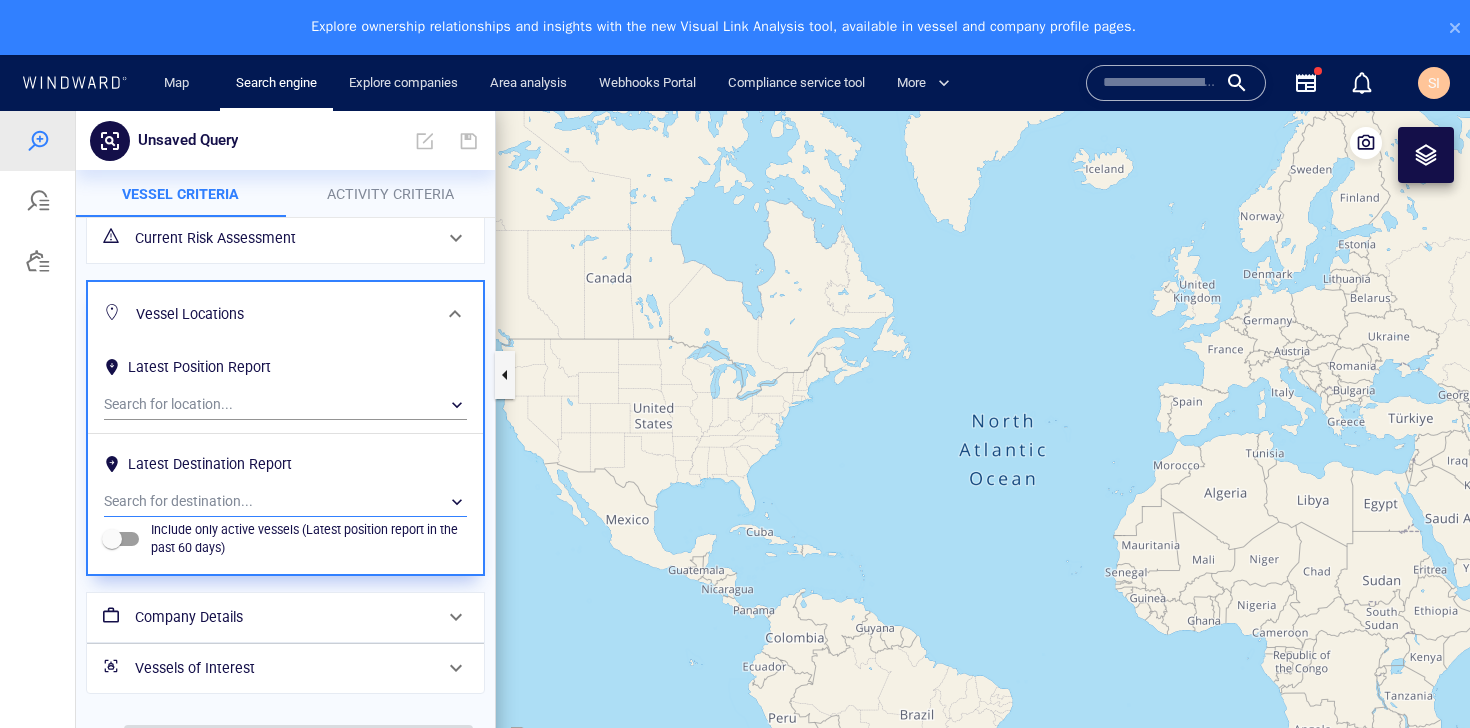 click on "​" at bounding box center (285, 502) 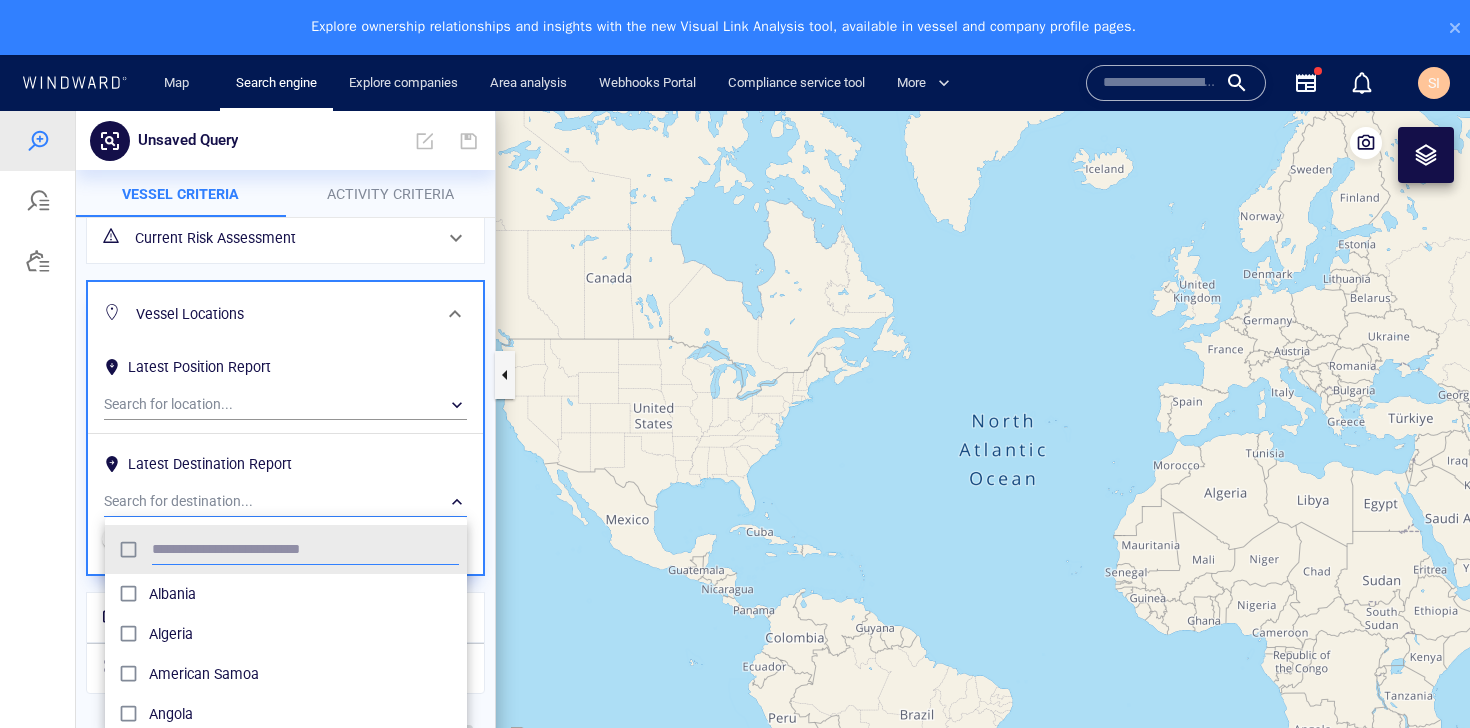scroll, scrollTop: 0, scrollLeft: 1, axis: horizontal 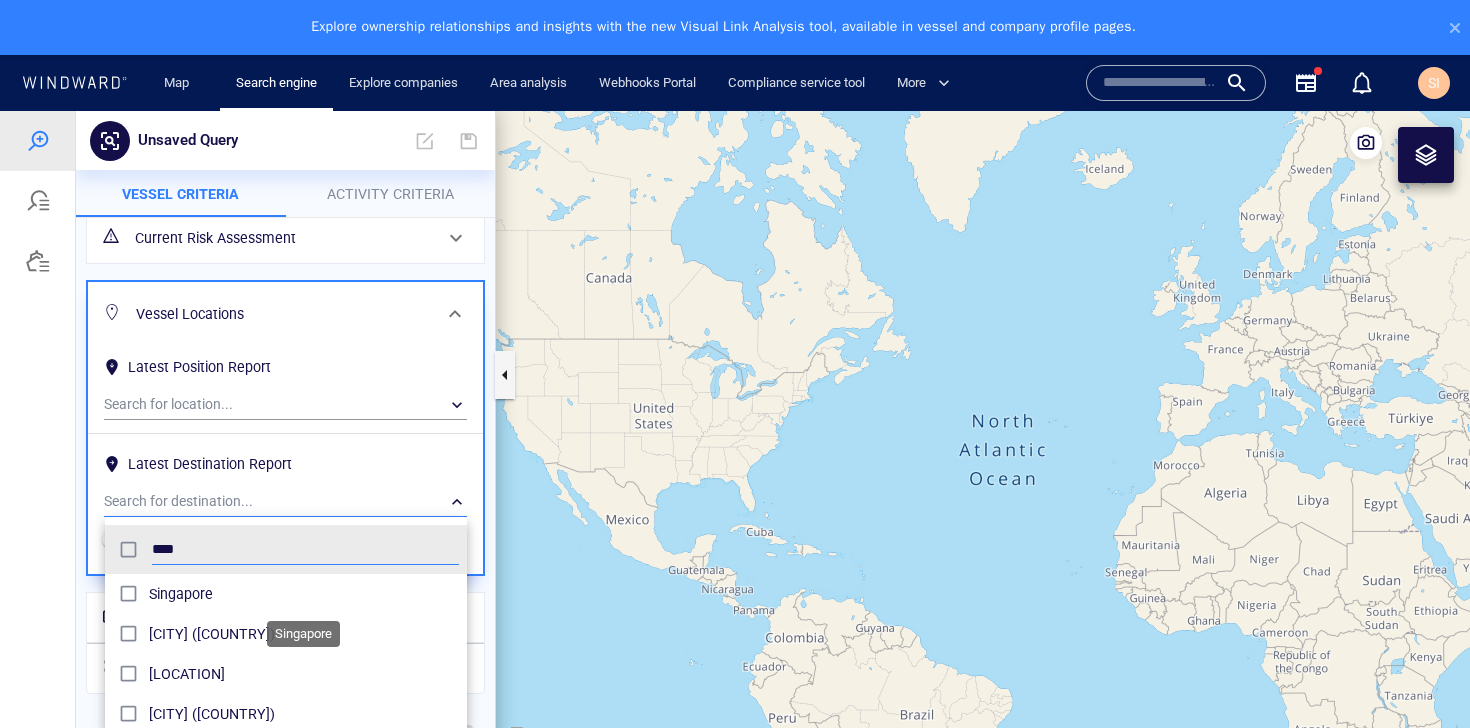 type on "****" 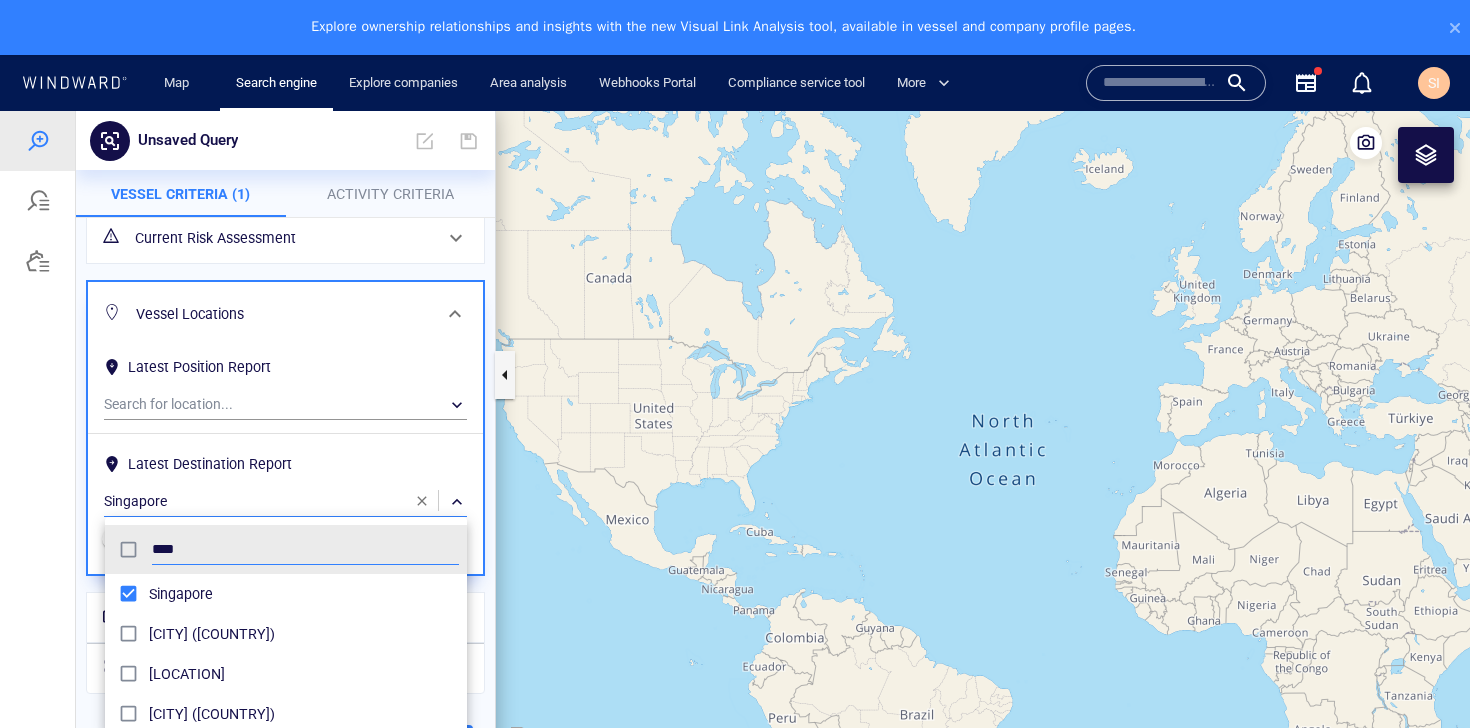 click at bounding box center [735, 447] 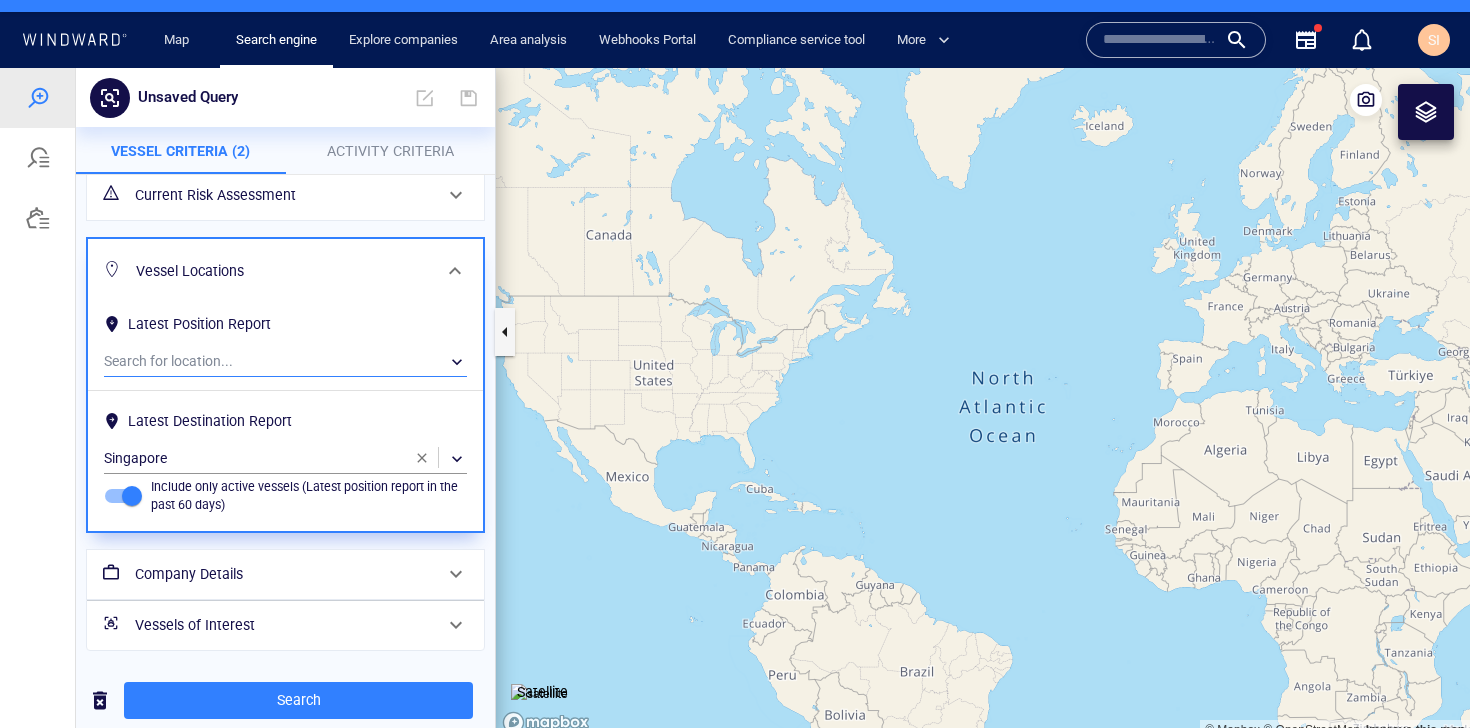 scroll, scrollTop: 55, scrollLeft: 0, axis: vertical 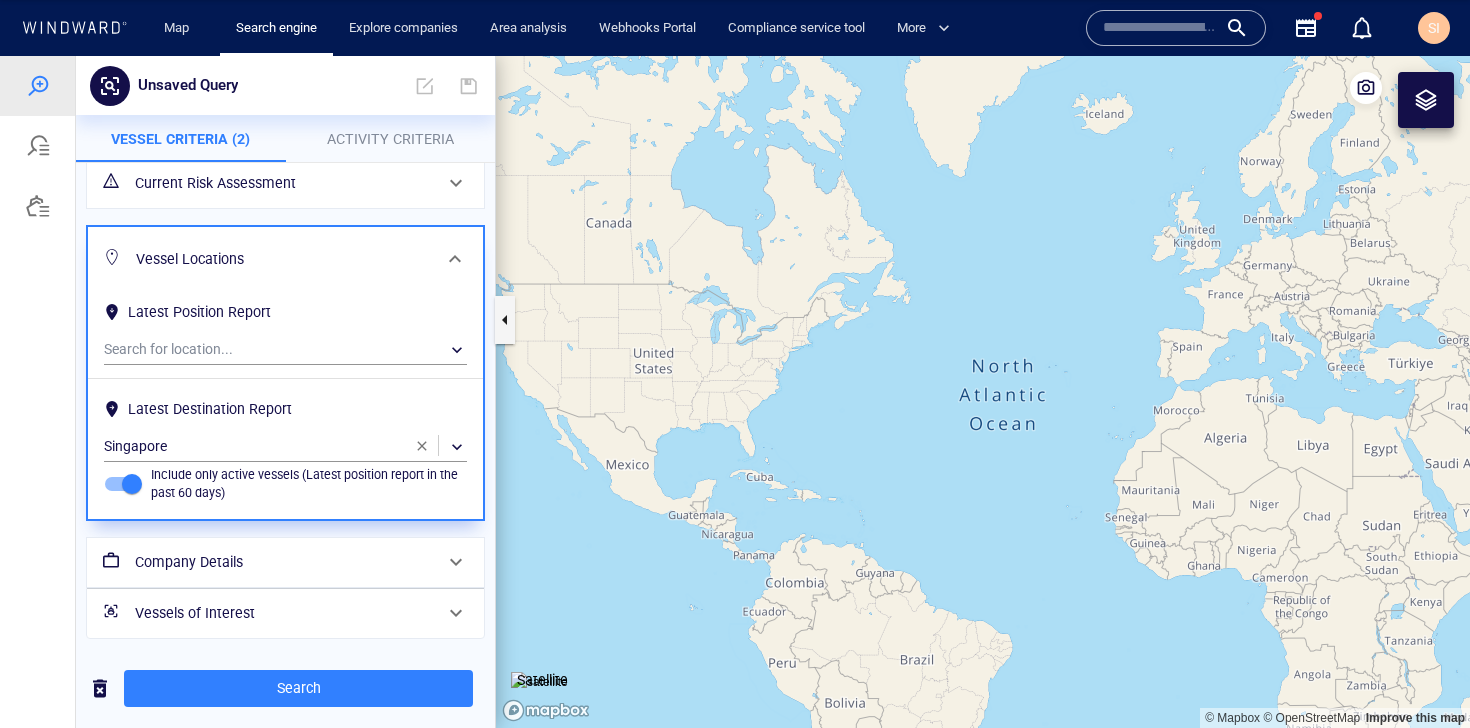 click on "Activity Criteria" at bounding box center (390, 139) 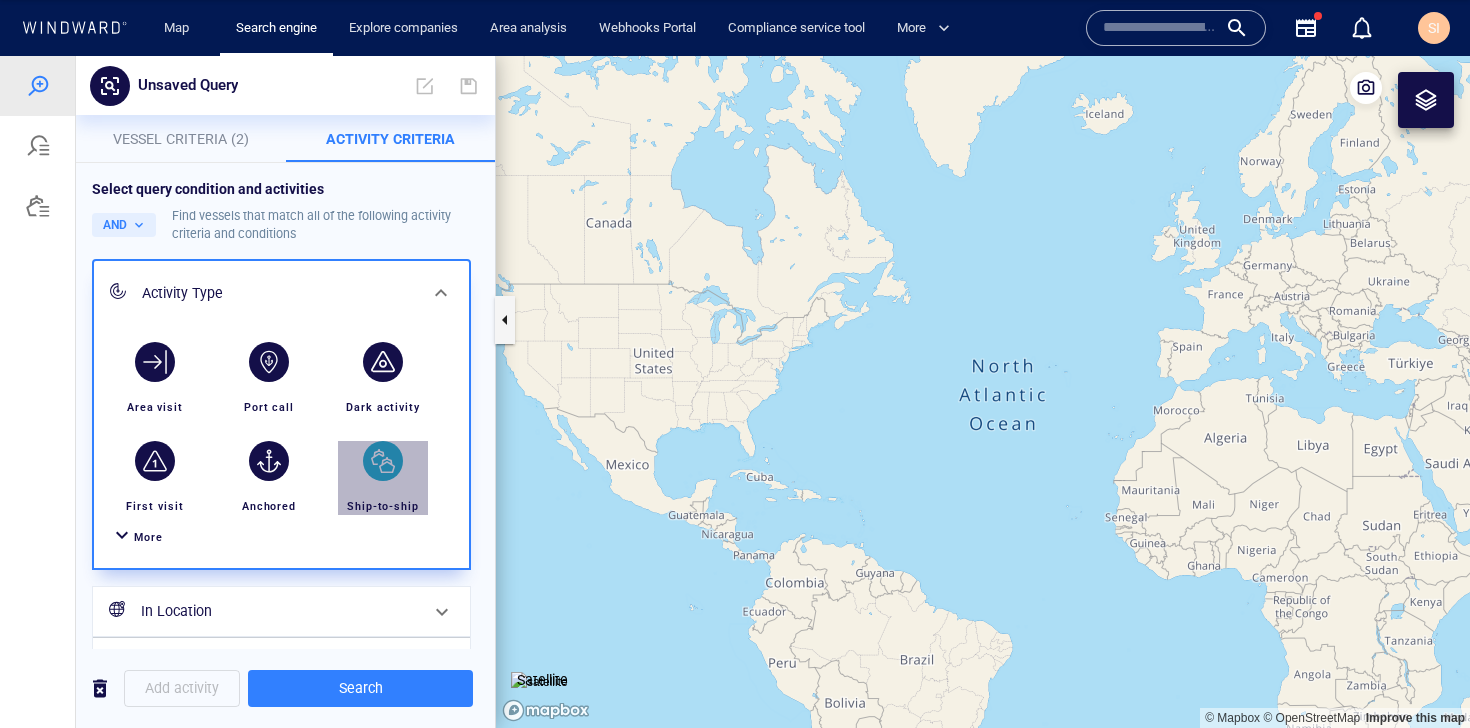 click at bounding box center [383, 461] 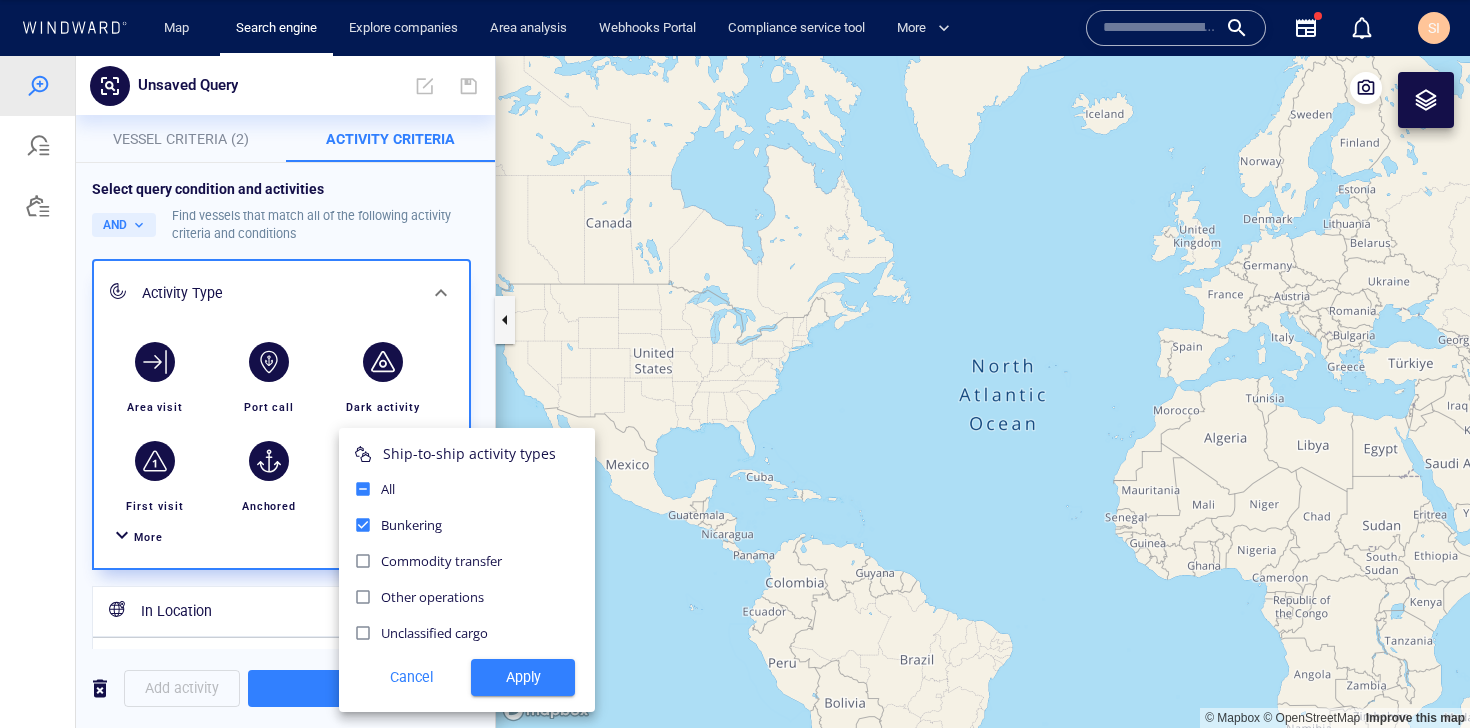 click at bounding box center (735, 392) 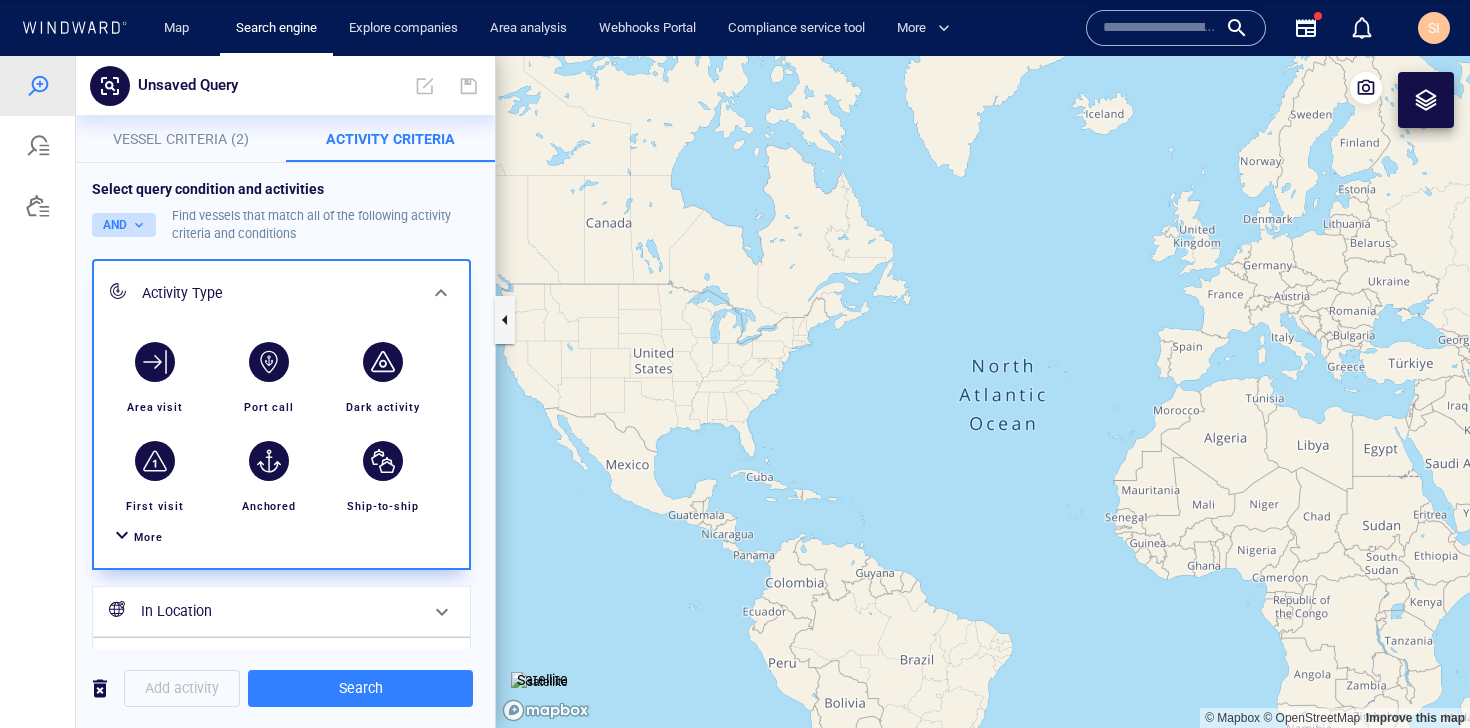 click on "AND" at bounding box center (124, 225) 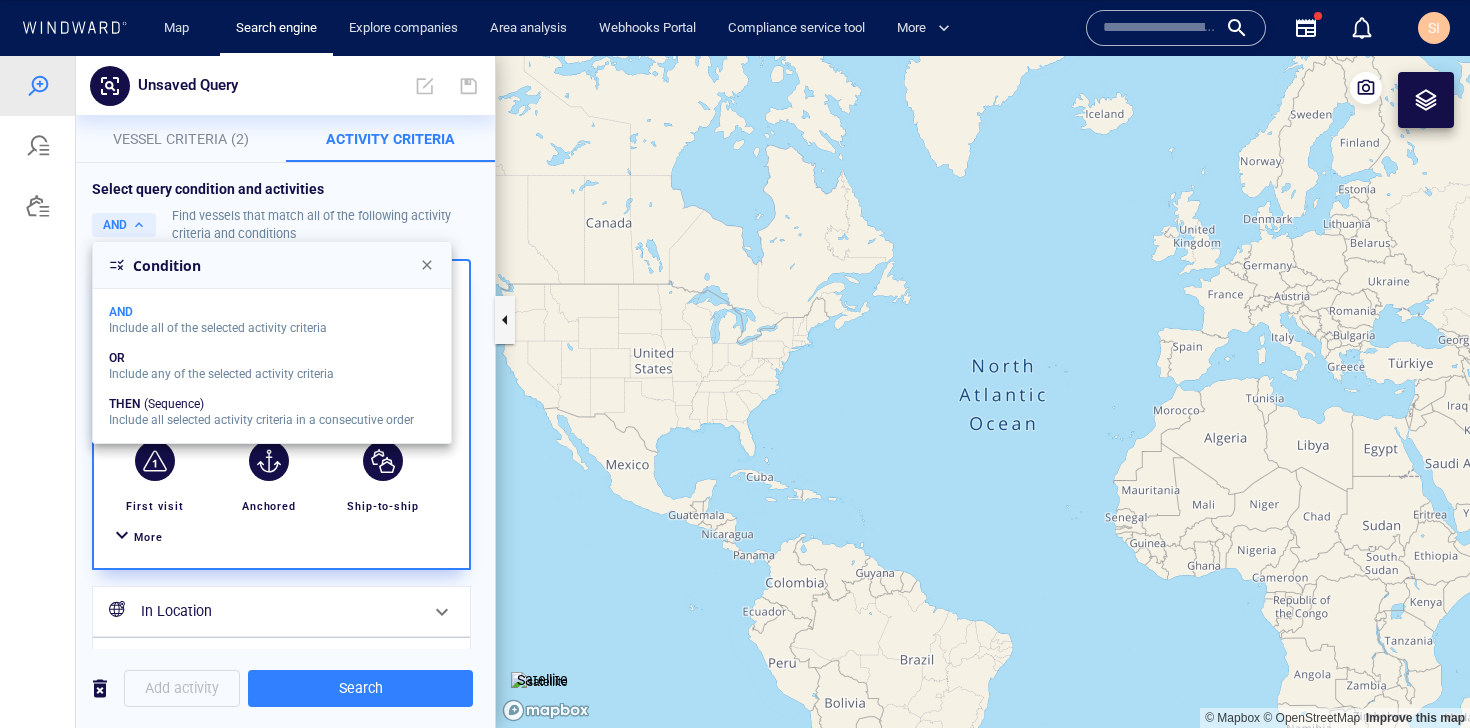 click at bounding box center [735, 392] 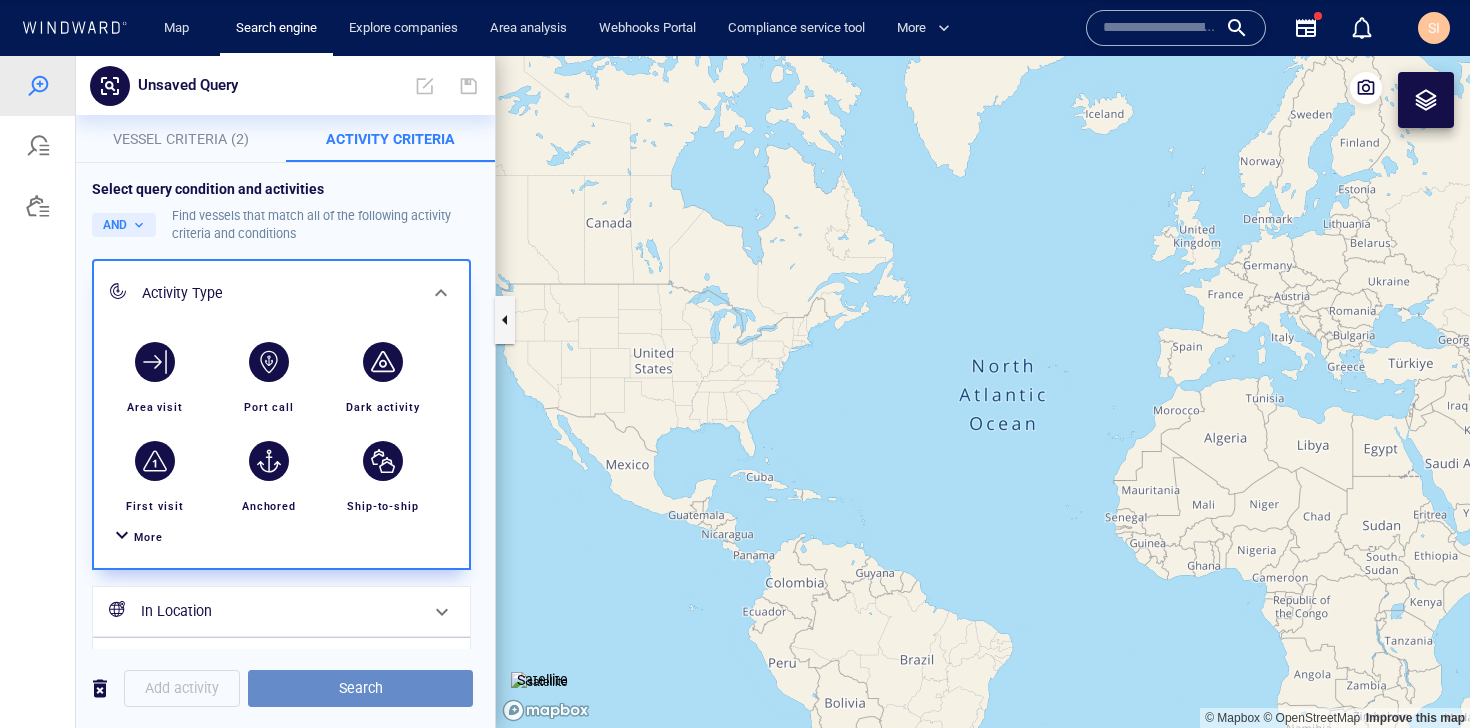 click on "Search" at bounding box center (360, 688) 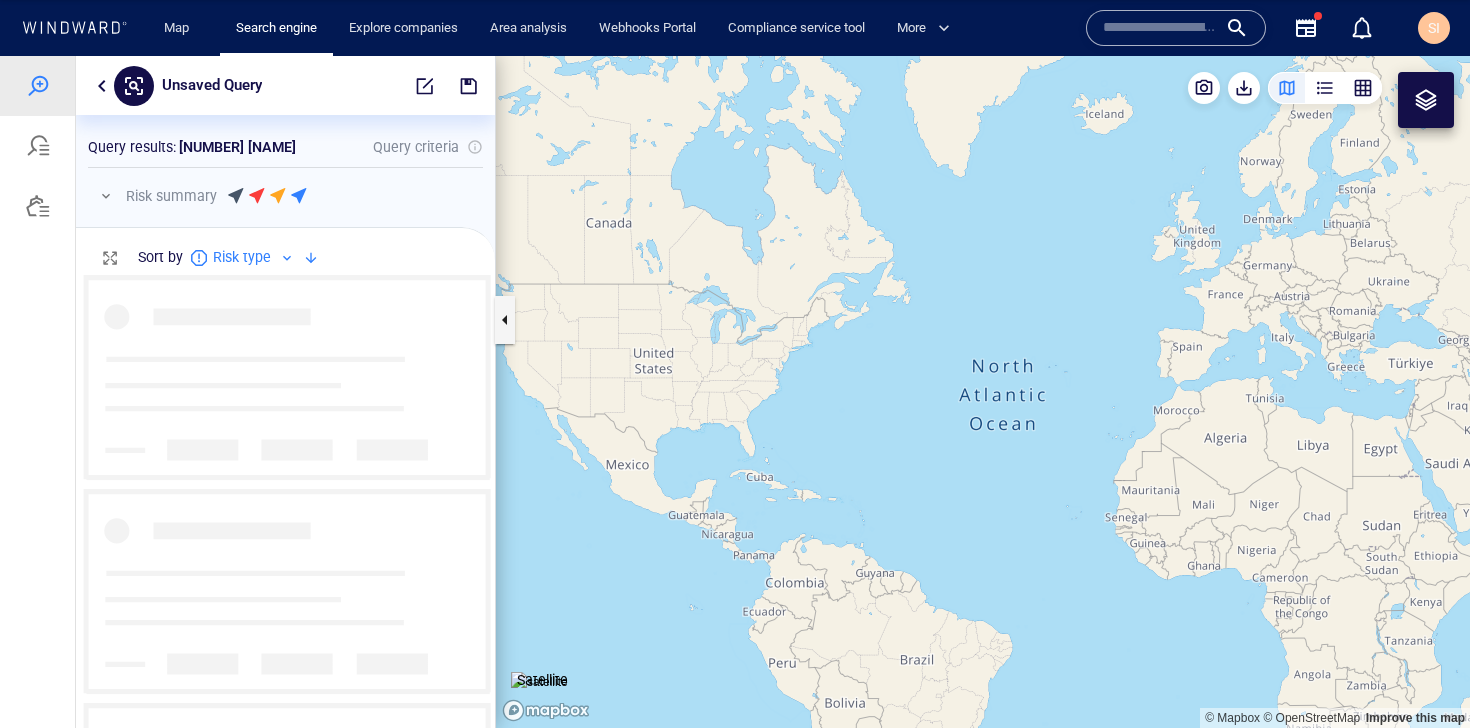 scroll, scrollTop: 0, scrollLeft: 1, axis: horizontal 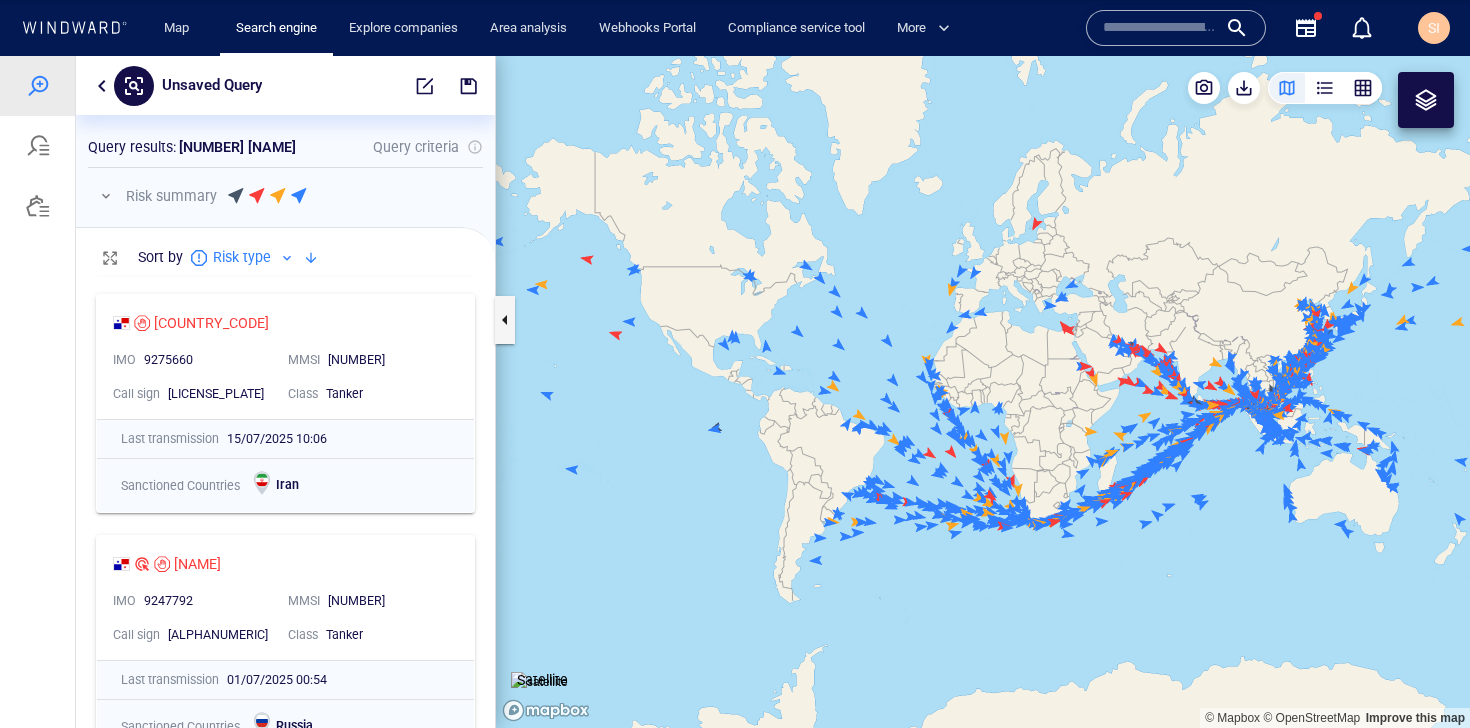 click at bounding box center (287, 258) 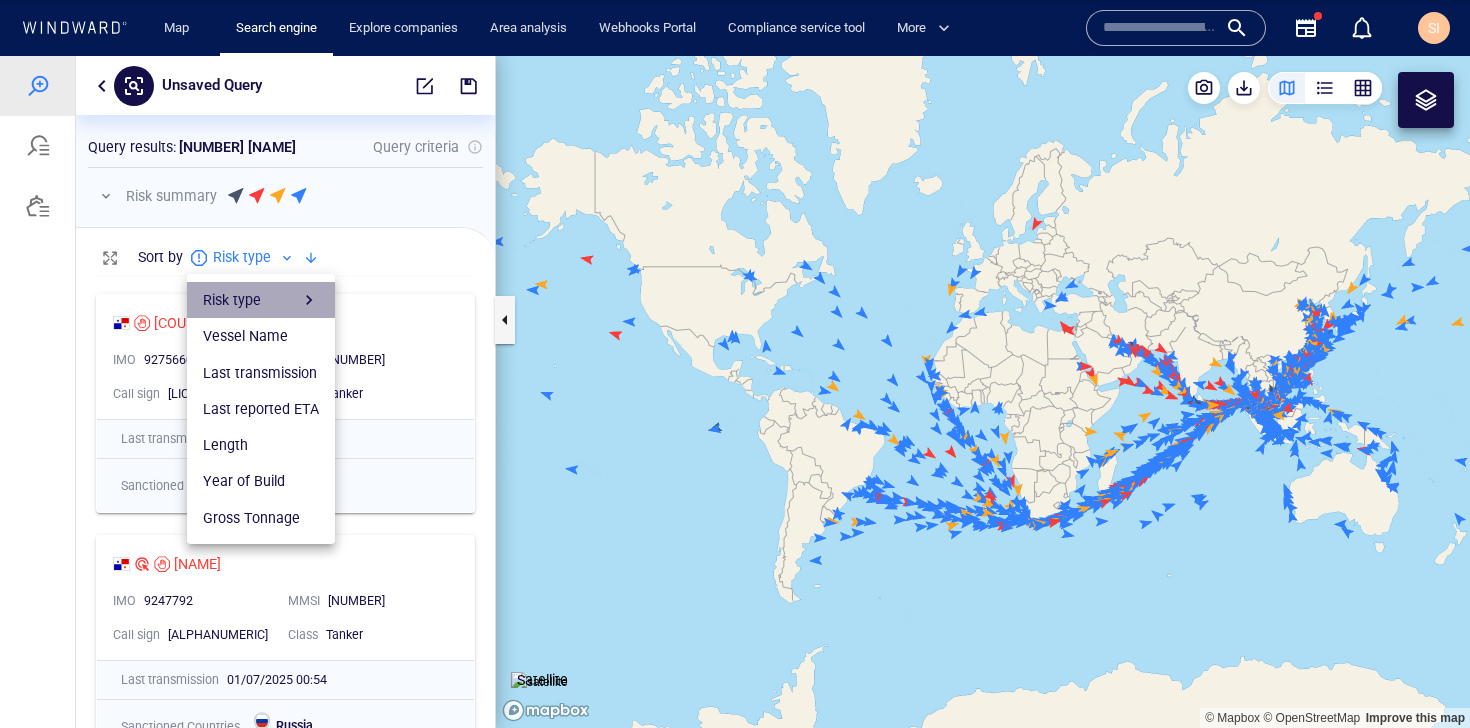 click on "Risk type" at bounding box center (261, 300) 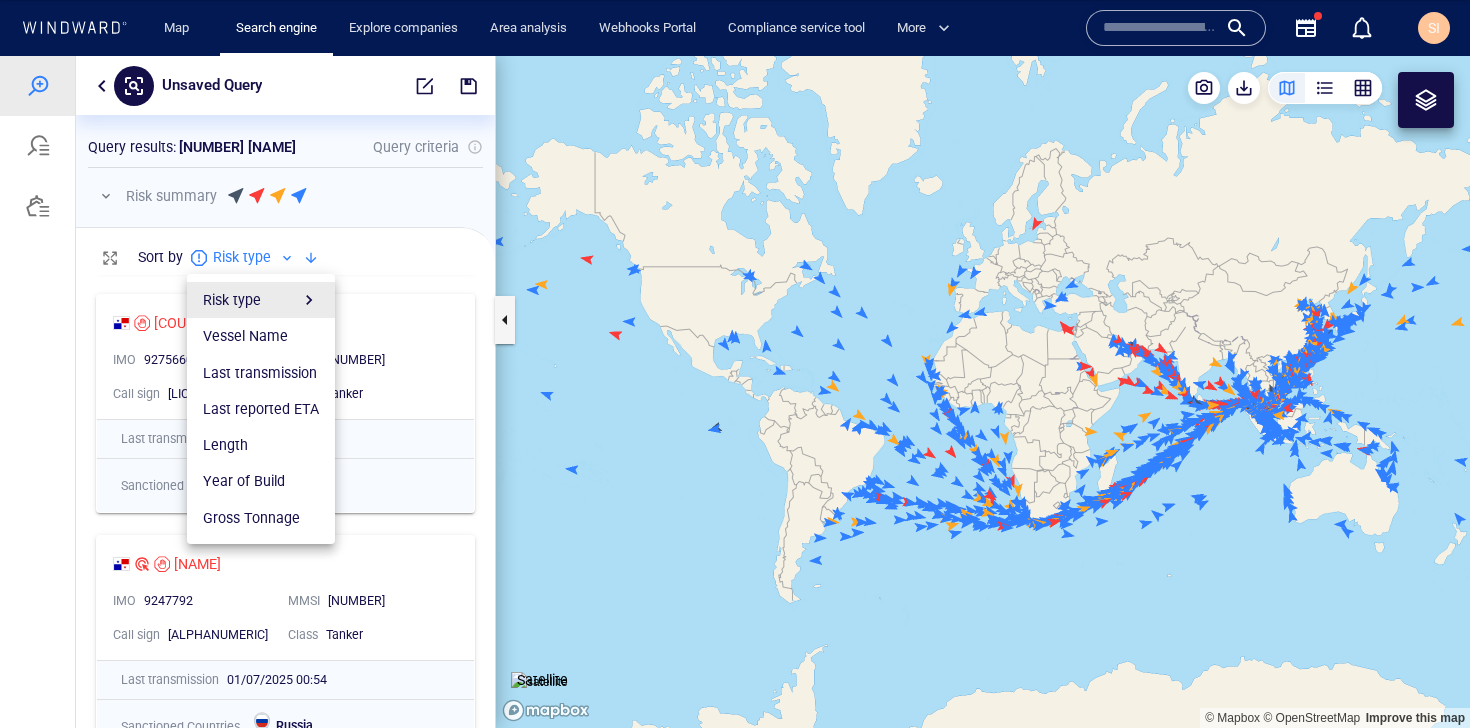 click at bounding box center [735, 392] 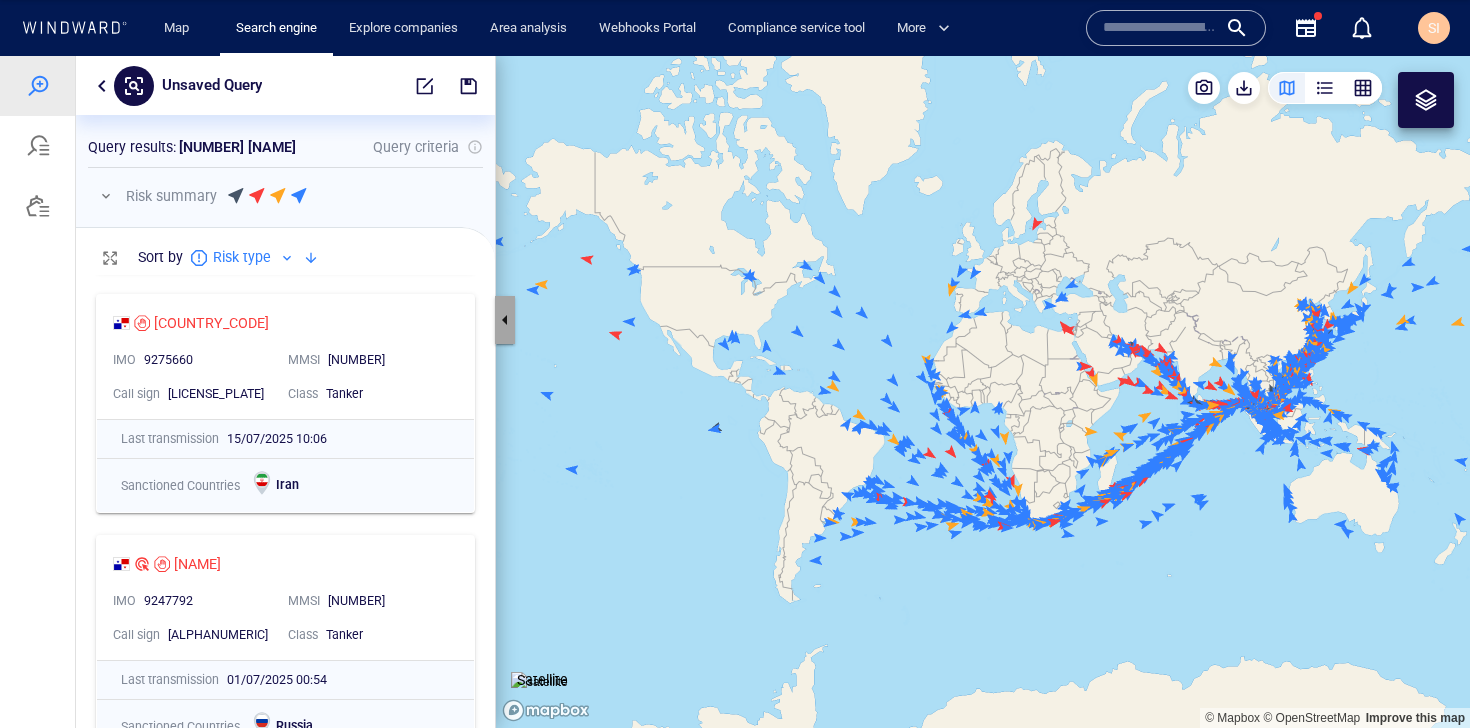click at bounding box center (505, 320) 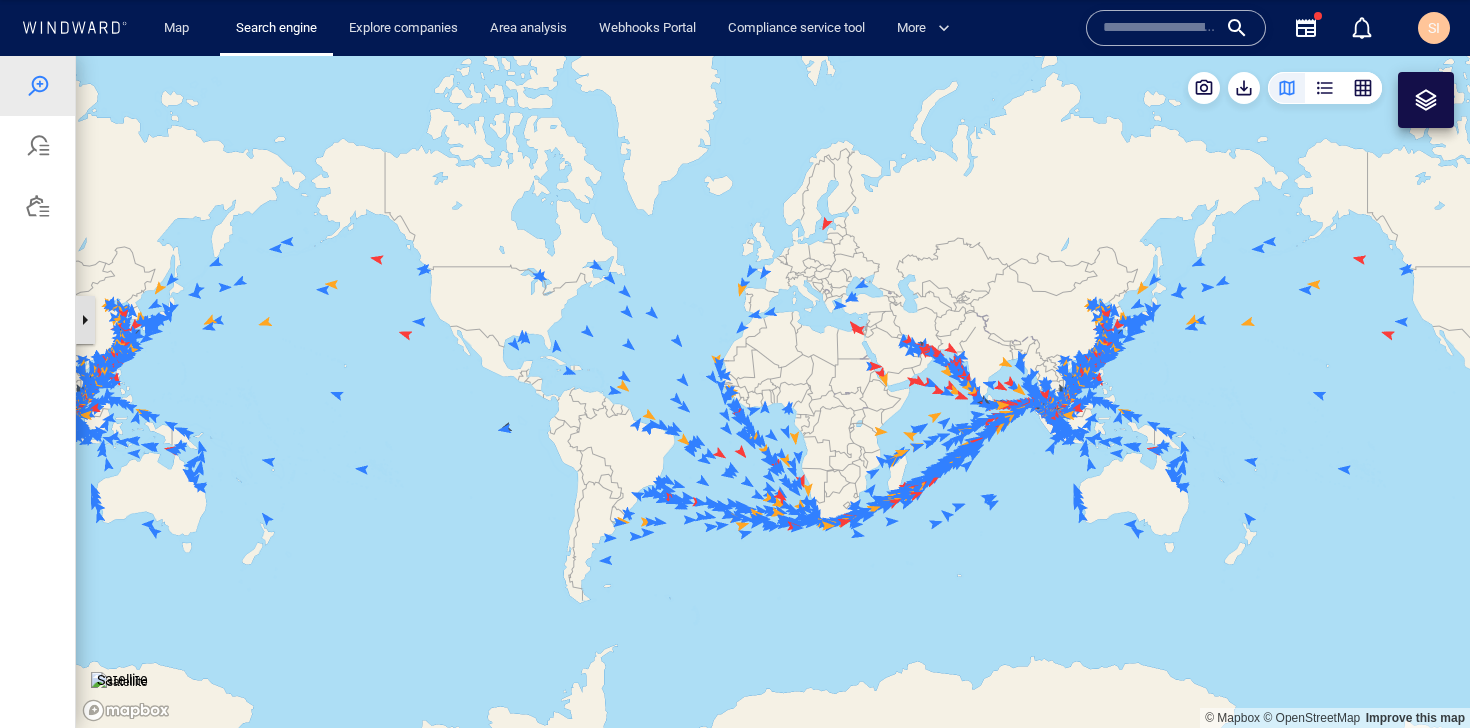 click at bounding box center [85, 320] 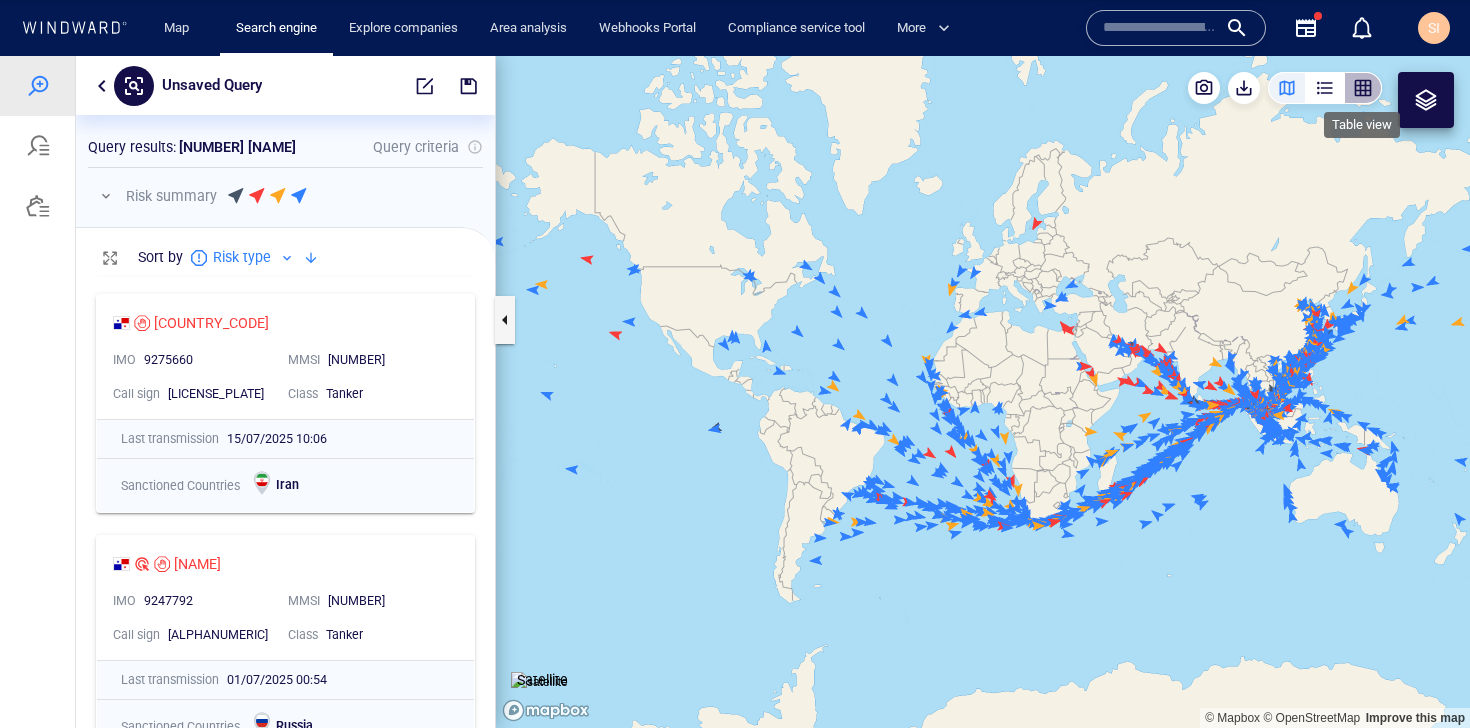 click at bounding box center [1363, 88] 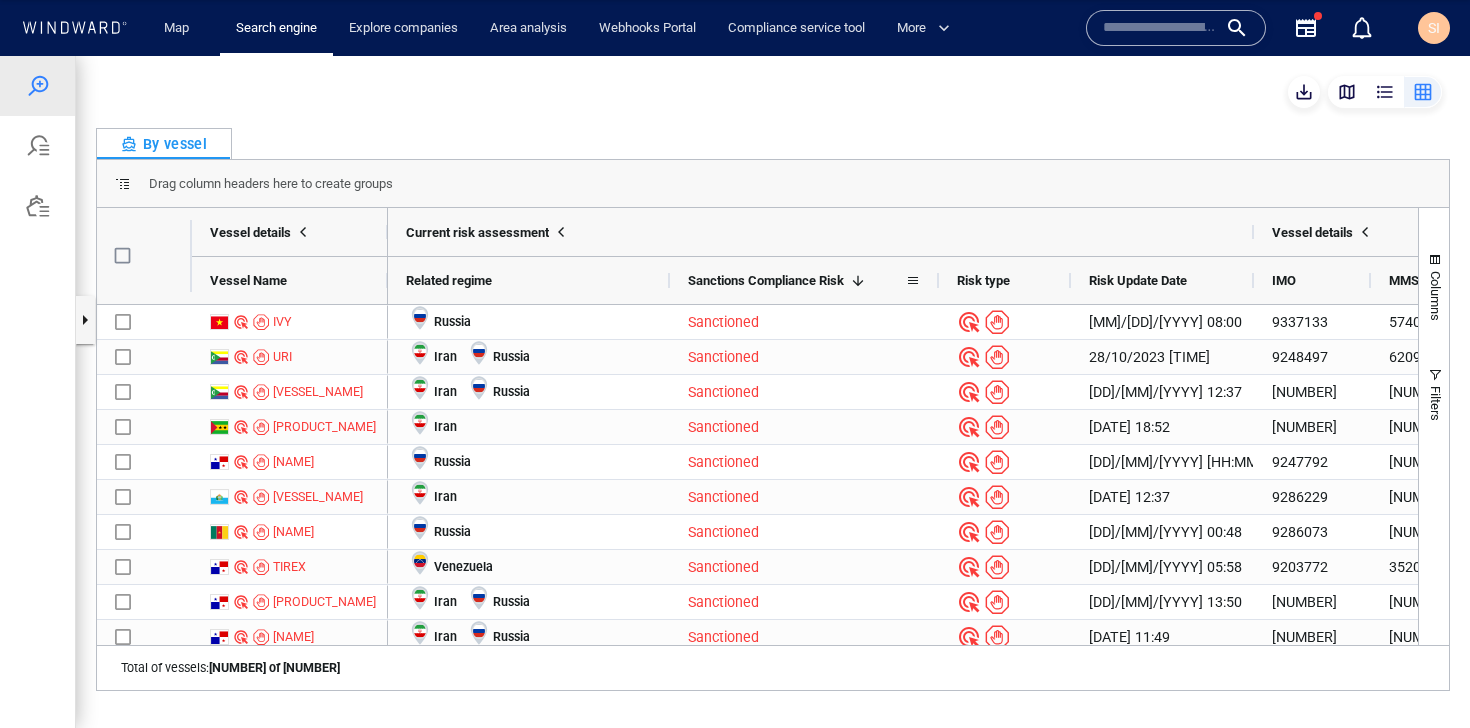 click on "Sanctions Compliance Risk
1" at bounding box center [796, 280] 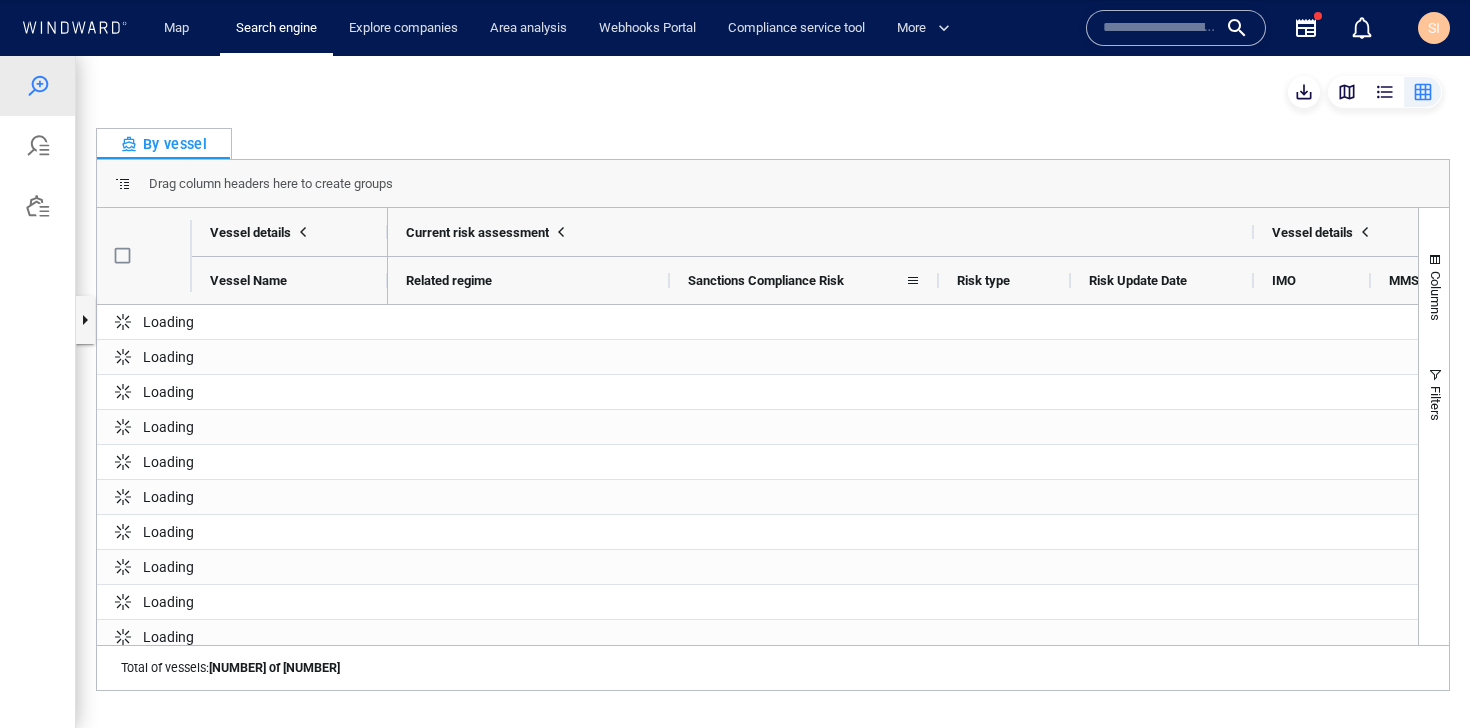 click on "Sanctions Compliance Risk" at bounding box center [766, 280] 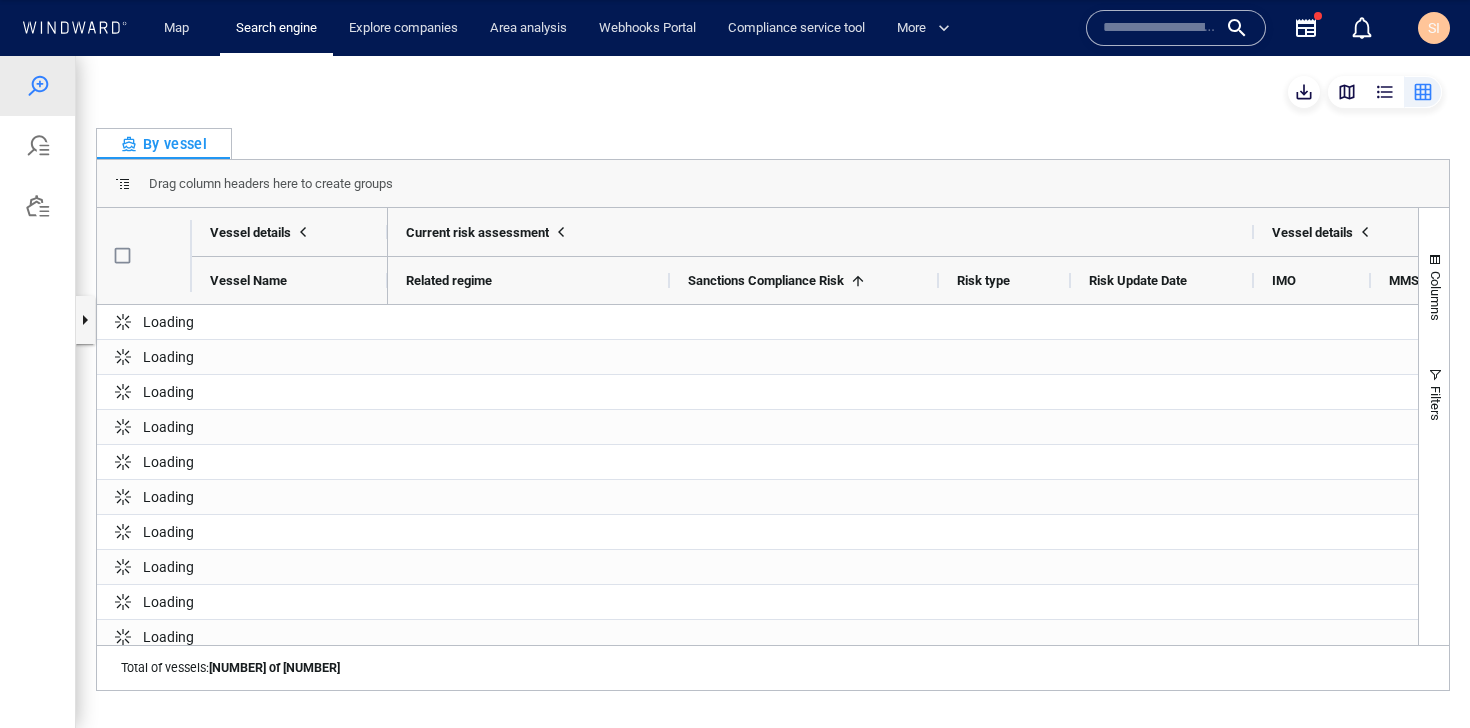 scroll, scrollTop: 43, scrollLeft: 0, axis: vertical 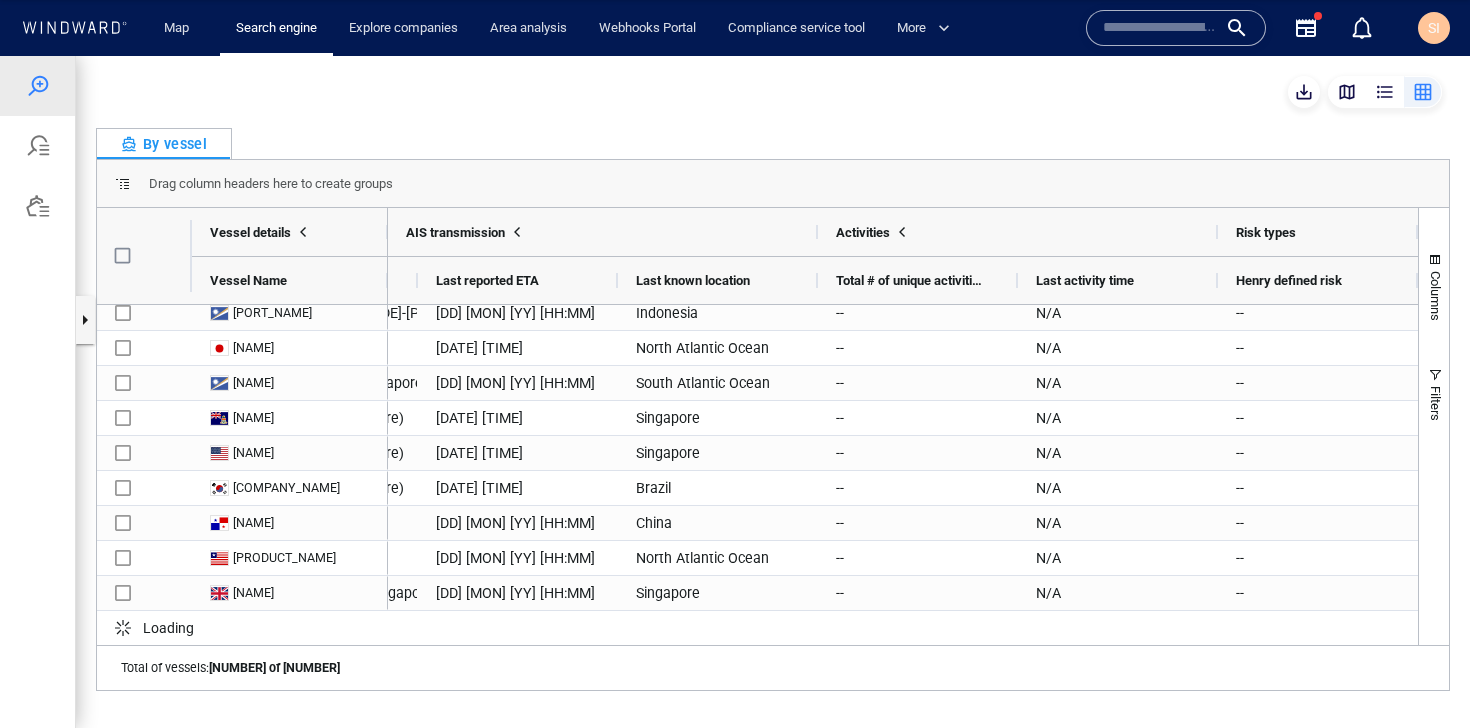 click on "Activities" at bounding box center [863, 232] 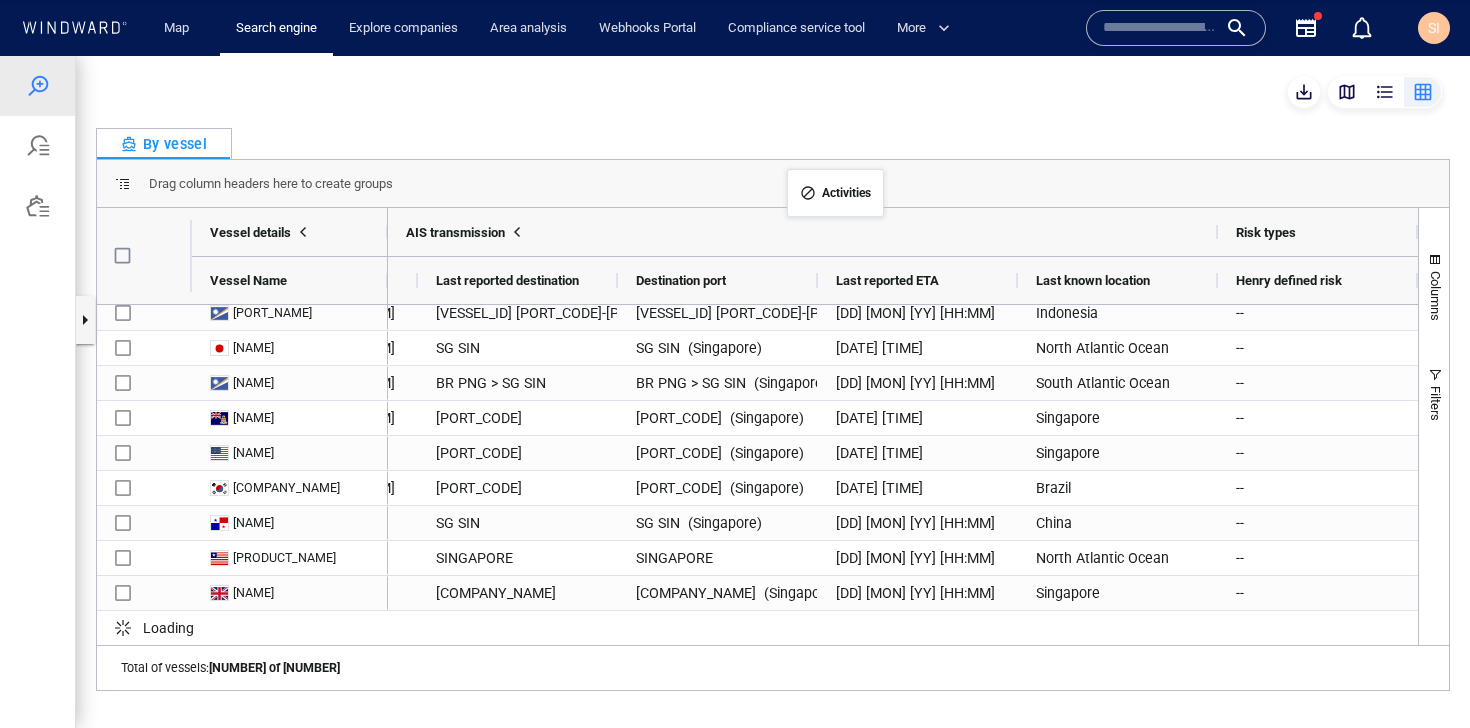 drag, startPoint x: 872, startPoint y: 237, endPoint x: 797, endPoint y: 181, distance: 93.60021 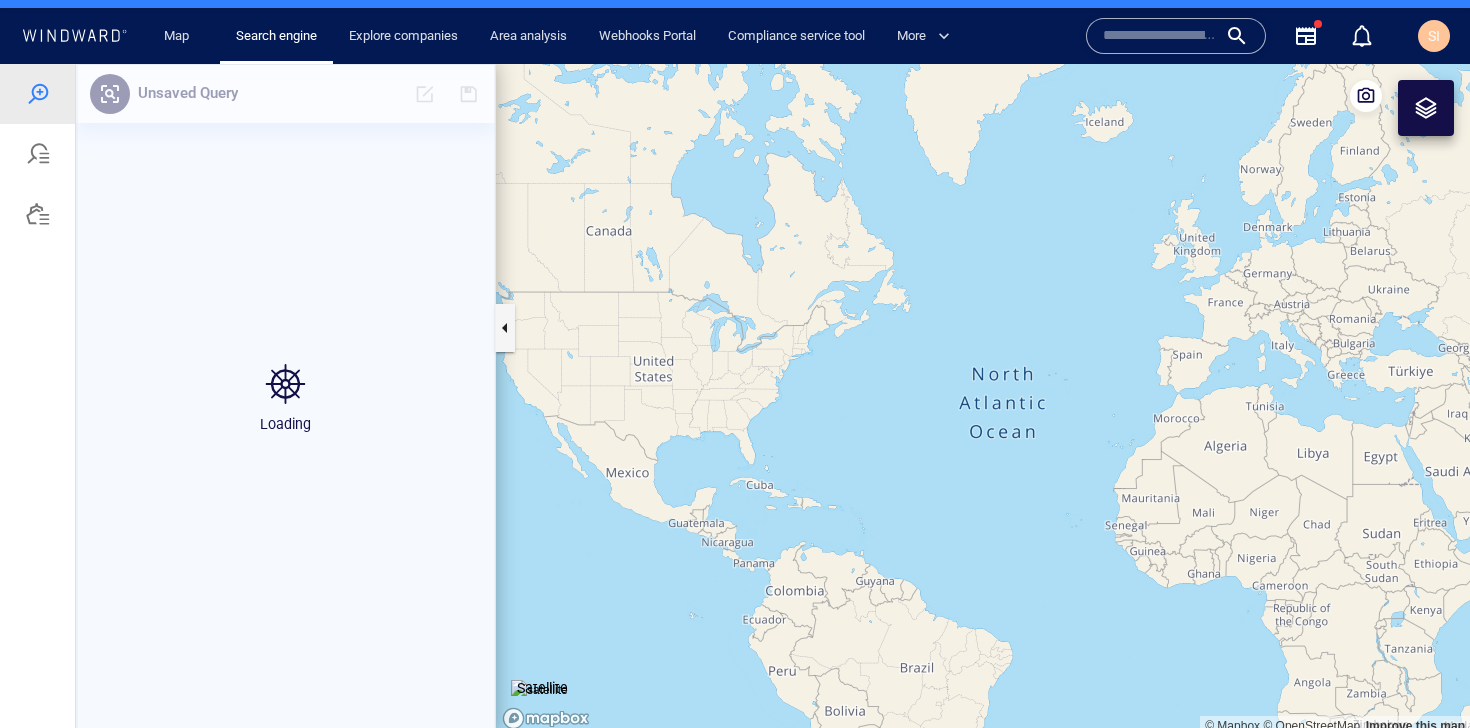 scroll, scrollTop: 55, scrollLeft: 0, axis: vertical 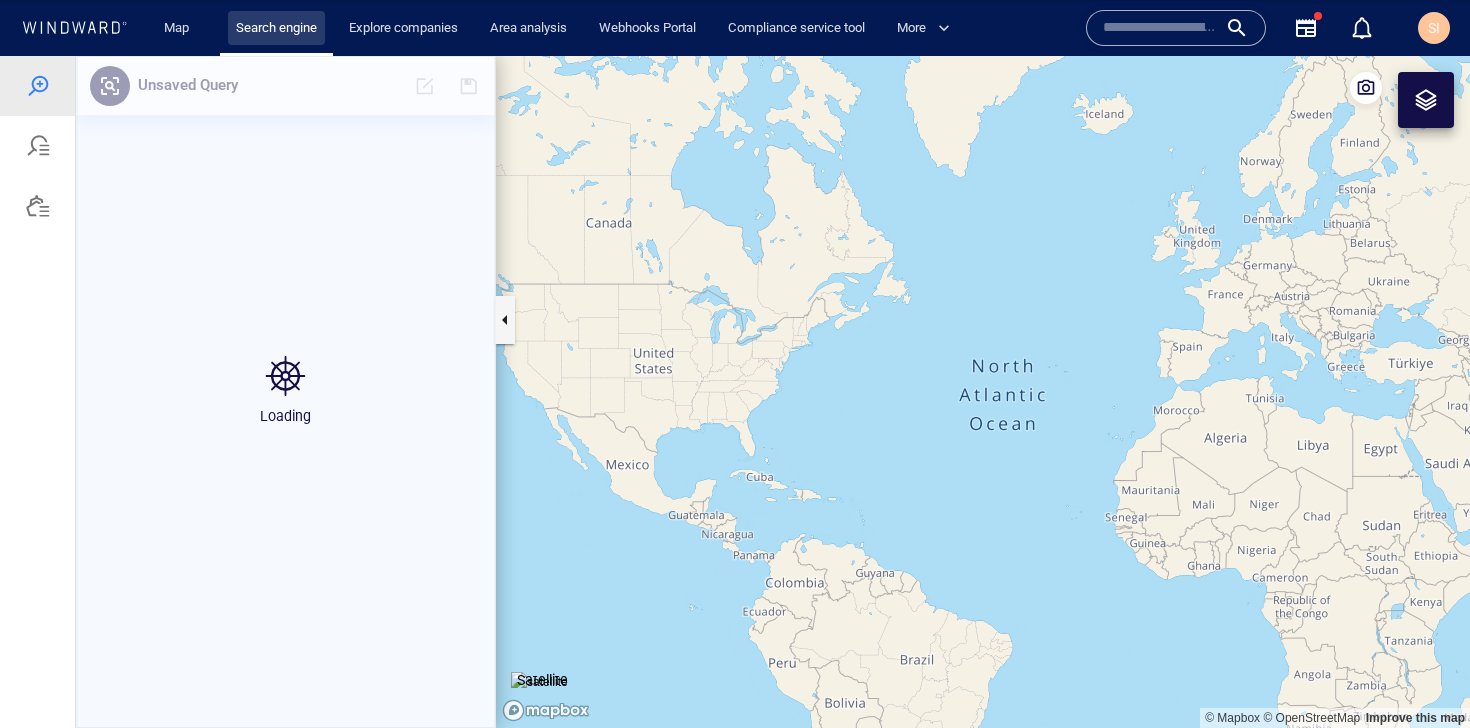 click on "Search engine" at bounding box center [276, 28] 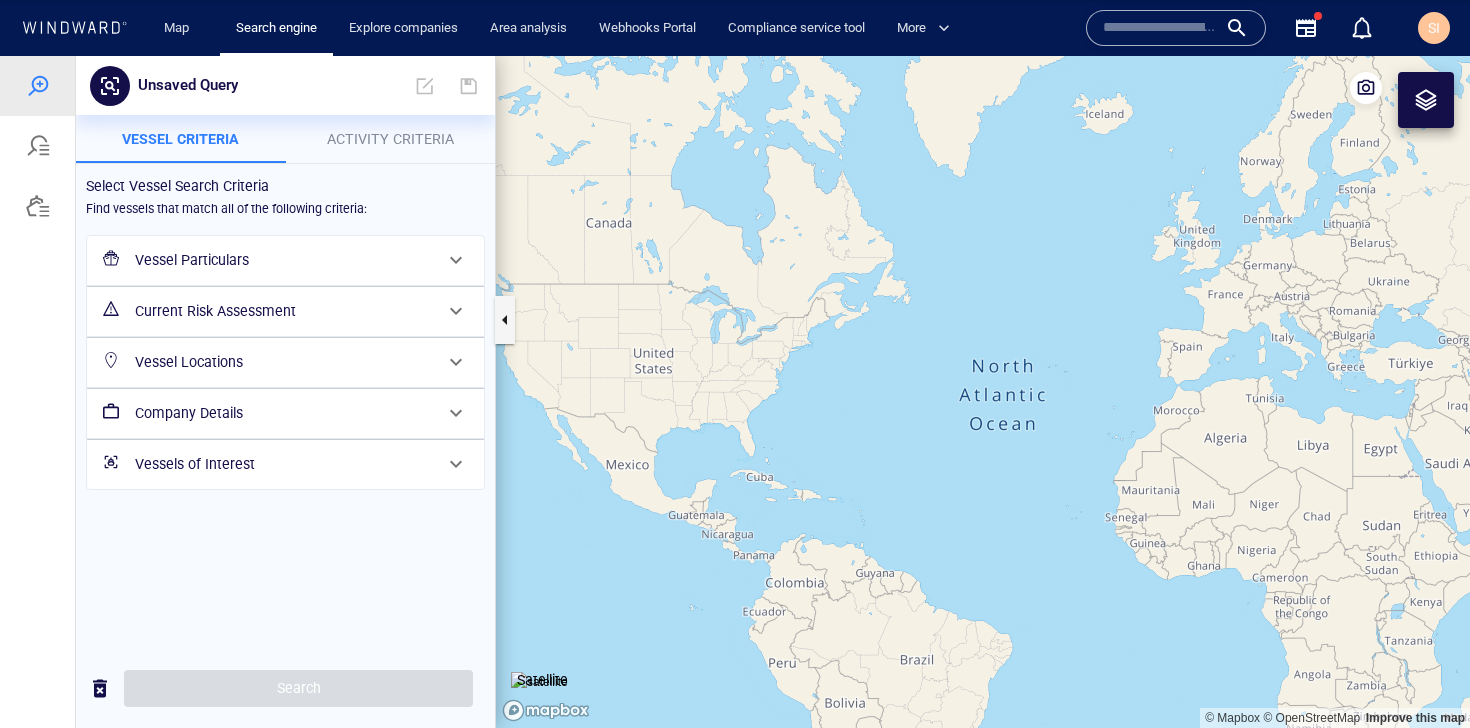 click on "Activity Criteria" at bounding box center (390, 139) 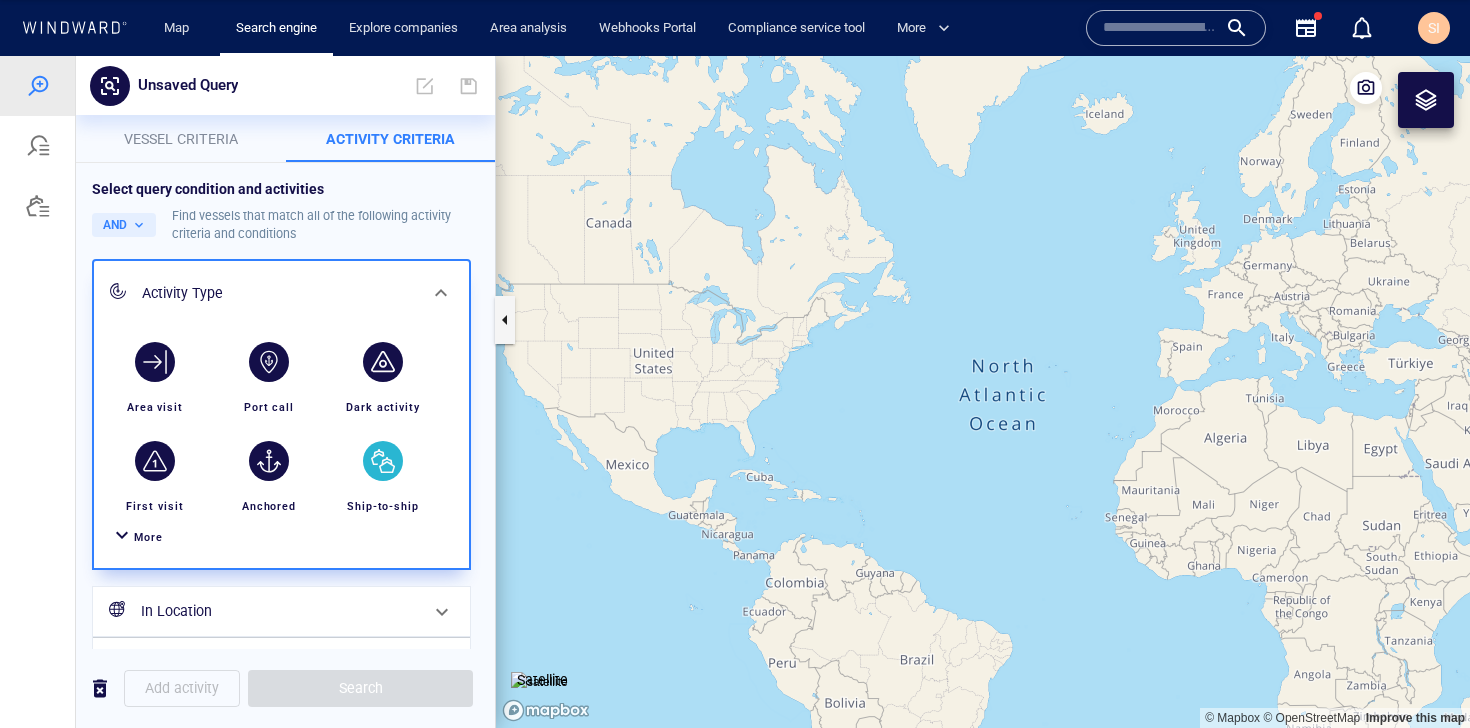 scroll, scrollTop: 106, scrollLeft: 0, axis: vertical 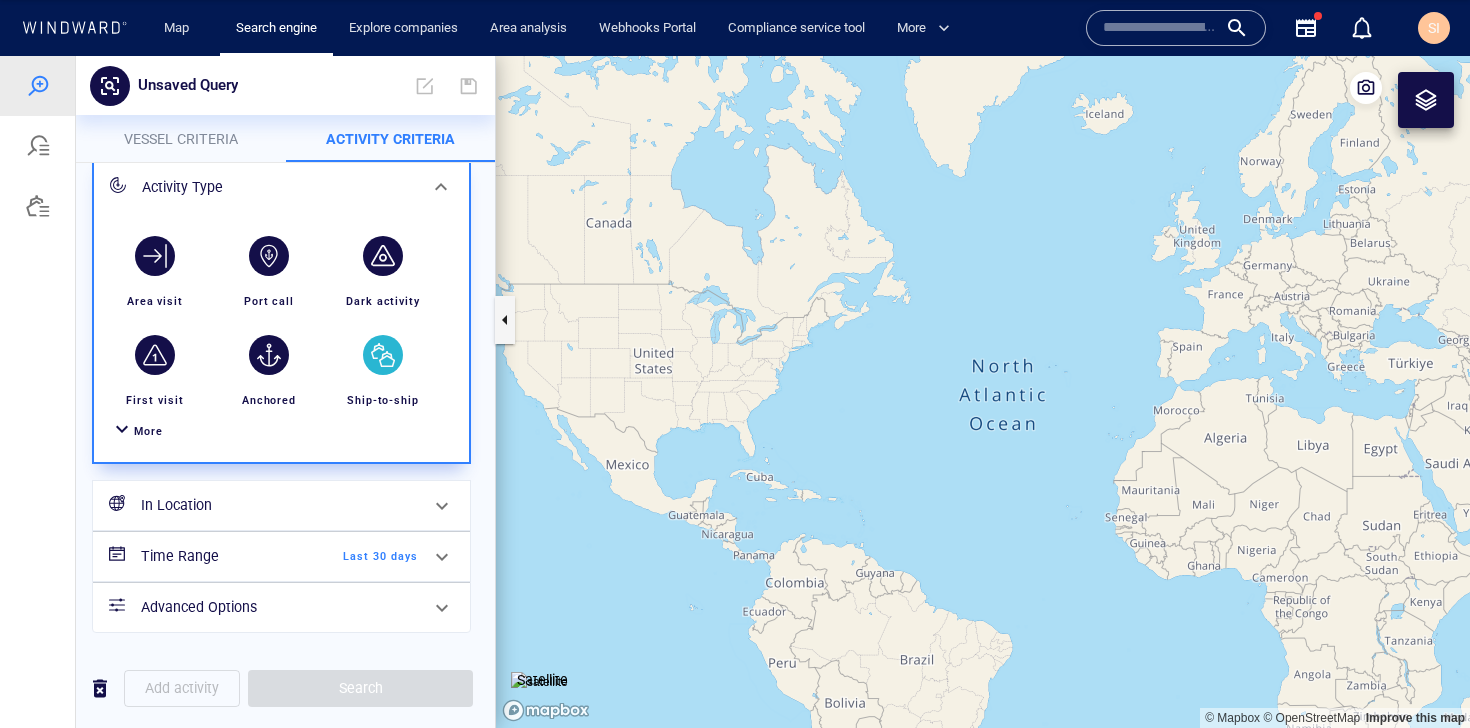 click on "Ship-to-ship" at bounding box center (383, 400) 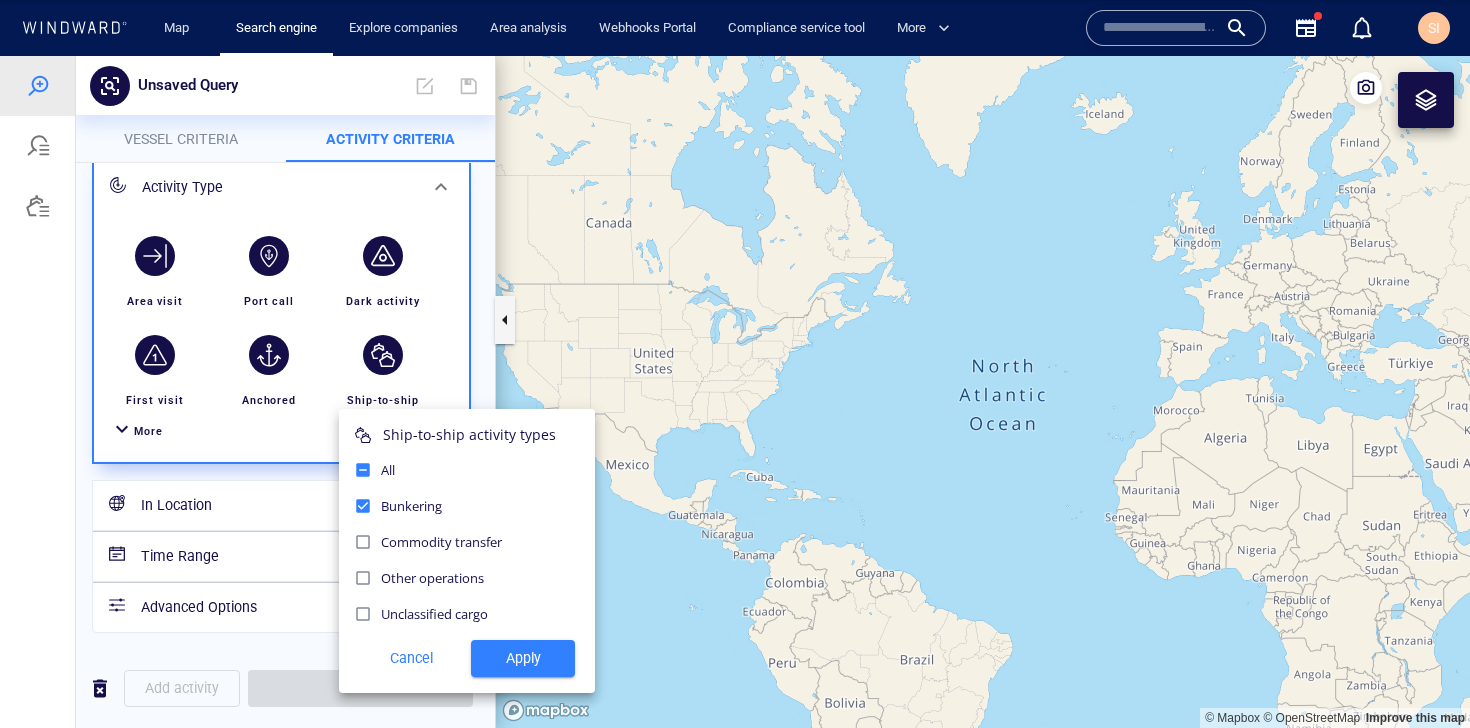click at bounding box center [735, 392] 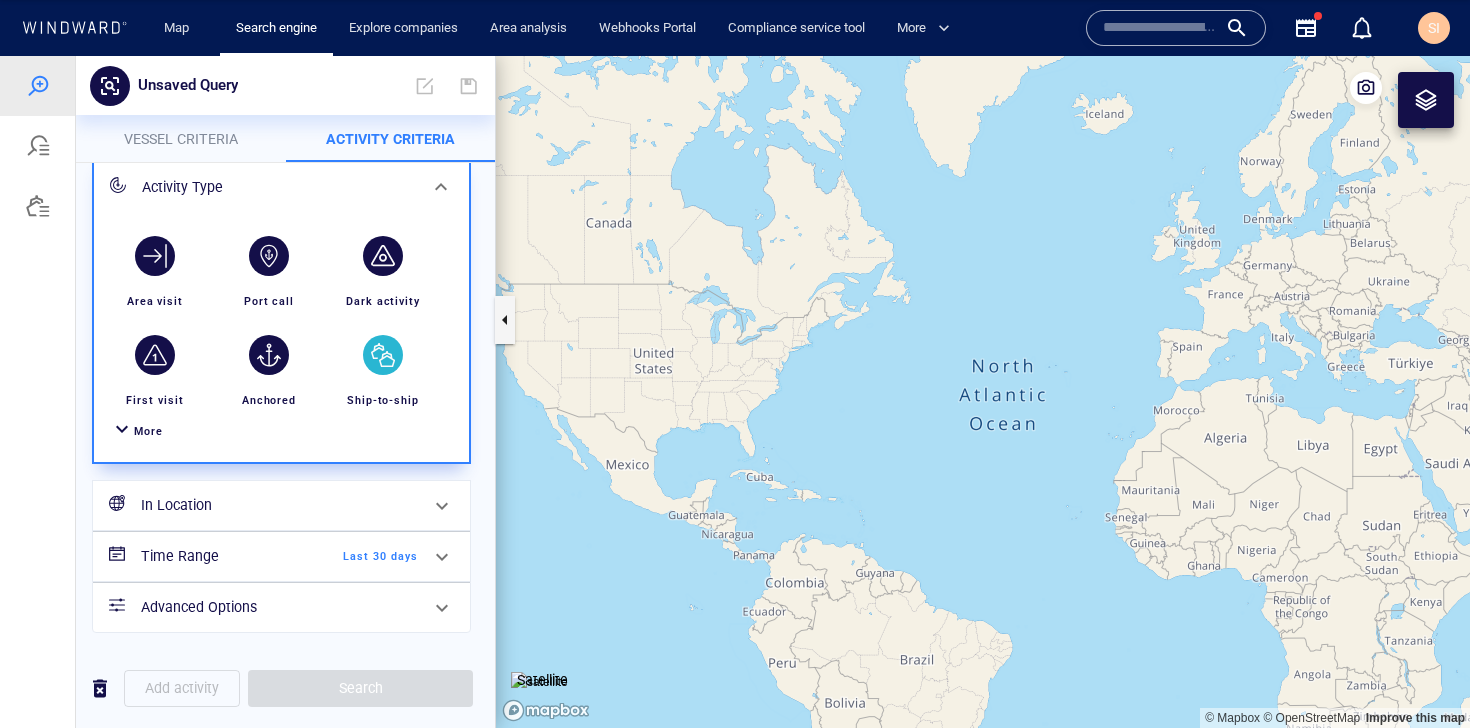 click at bounding box center (383, 355) 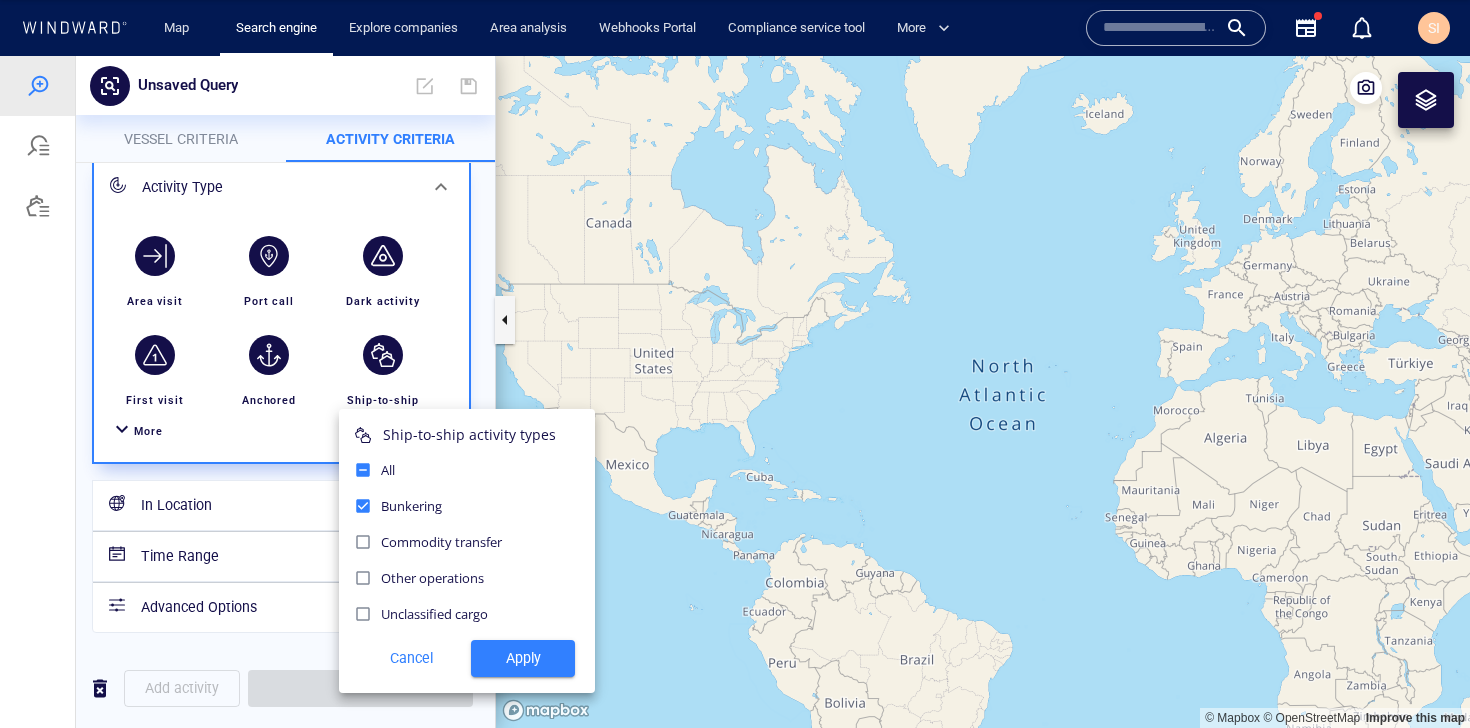 click on "Apply" at bounding box center (523, 658) 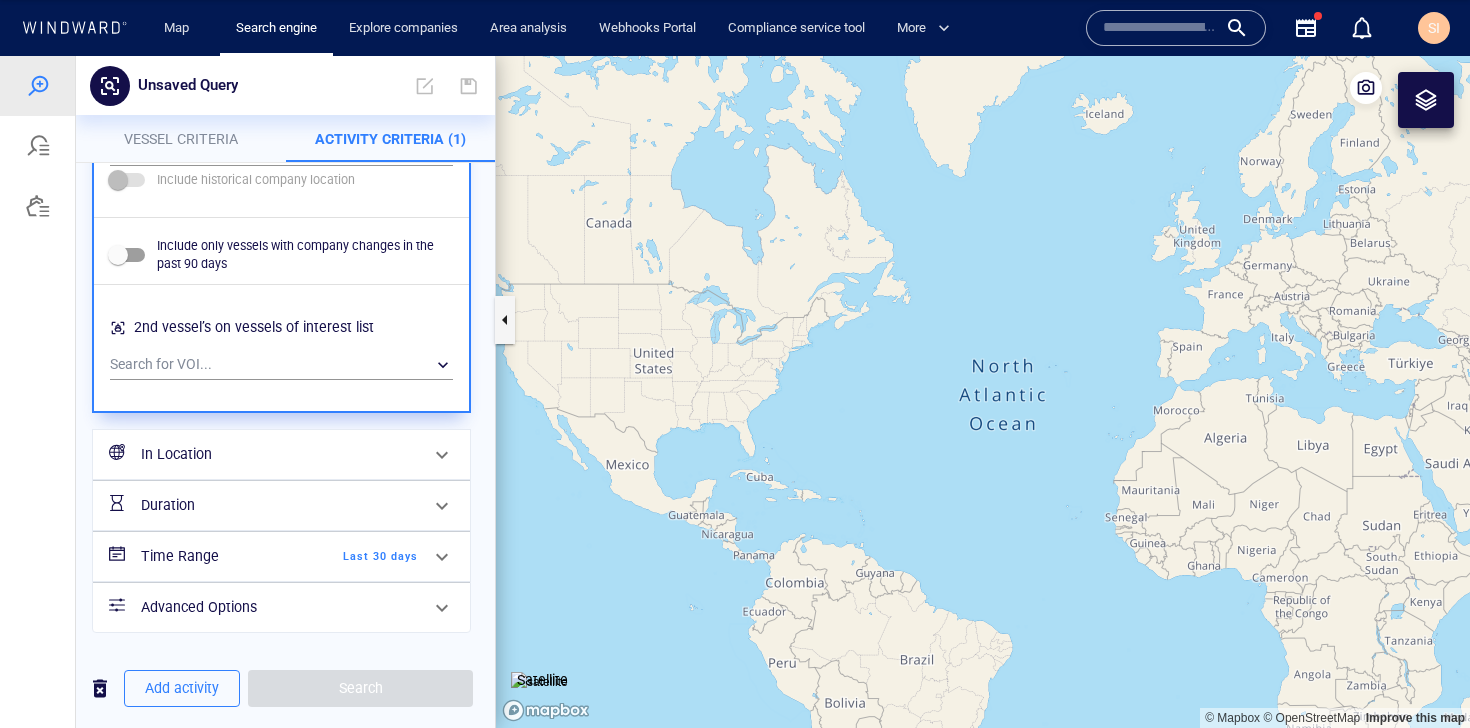 scroll, scrollTop: 1539, scrollLeft: 0, axis: vertical 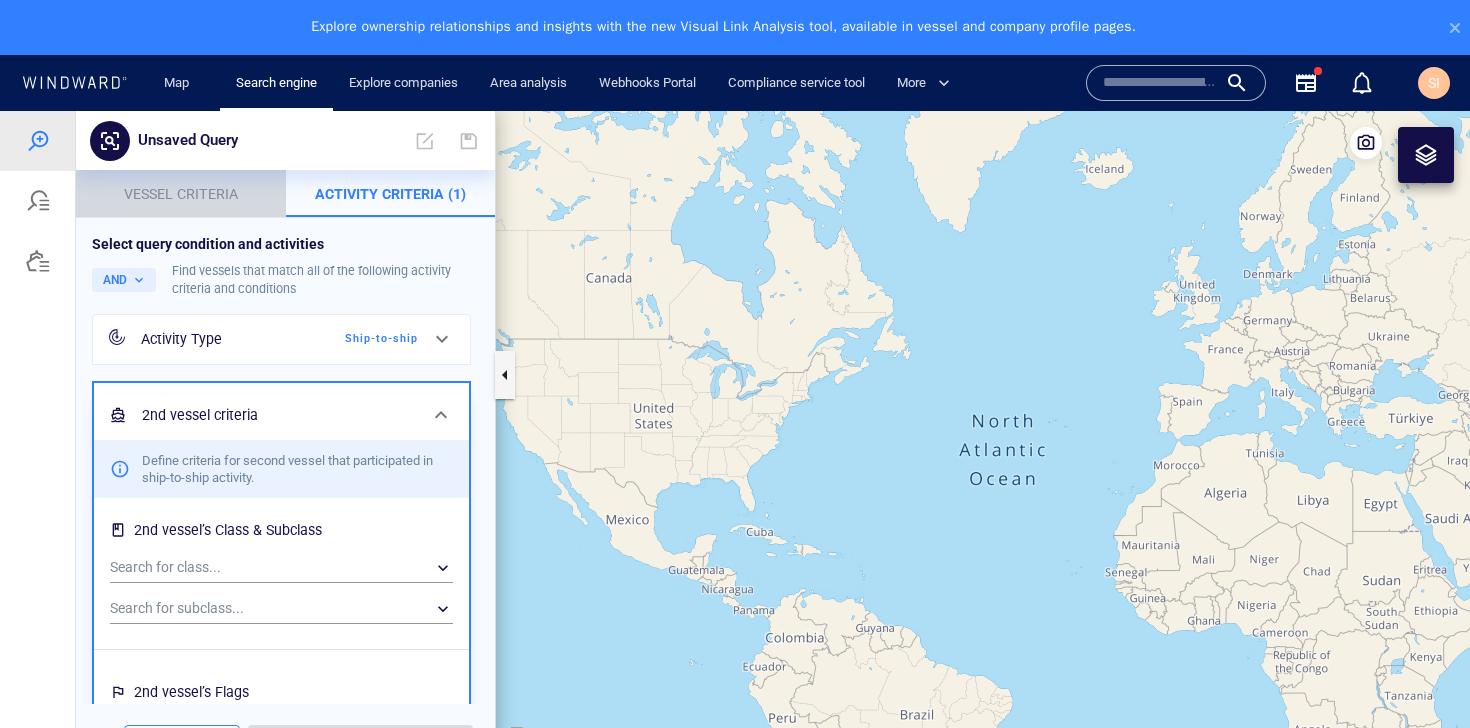 click on "Vessel criteria" at bounding box center [181, 194] 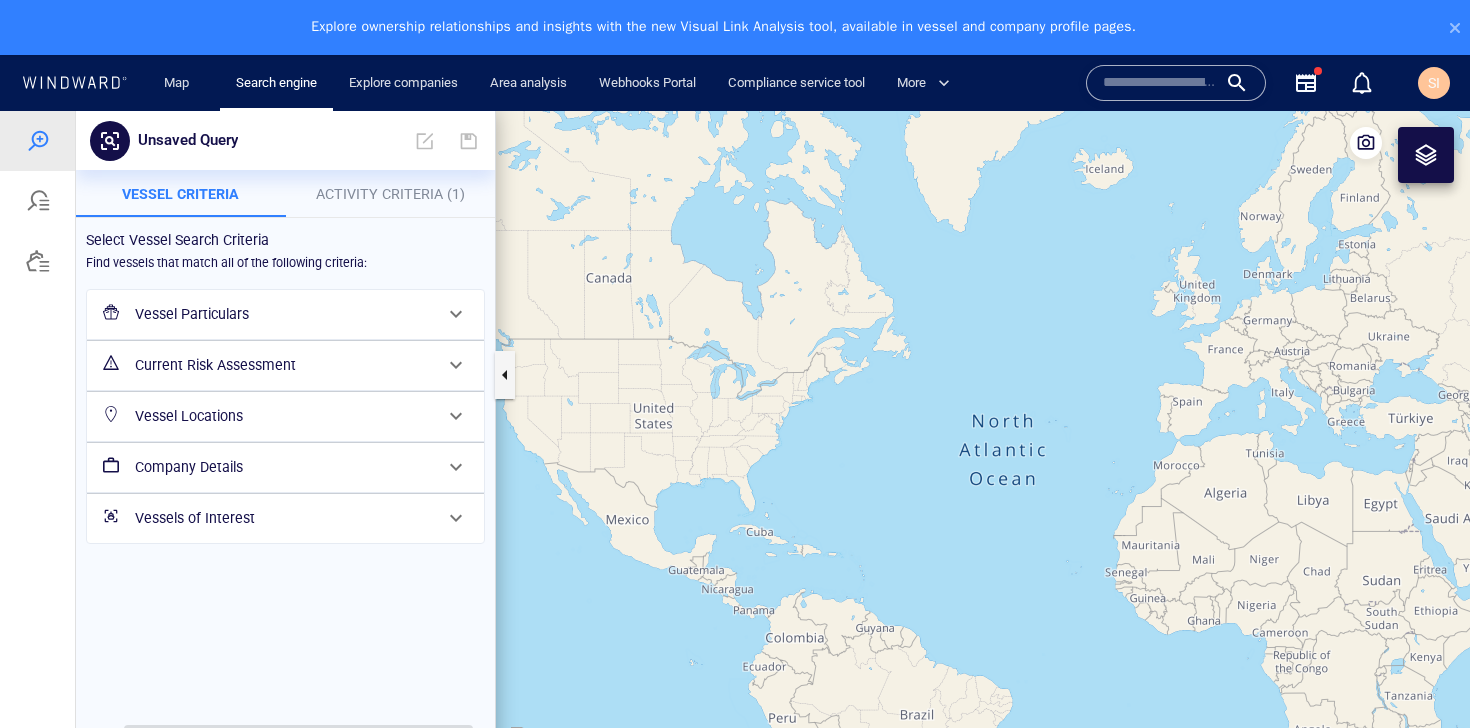 click on "Vessel Locations" at bounding box center (283, 416) 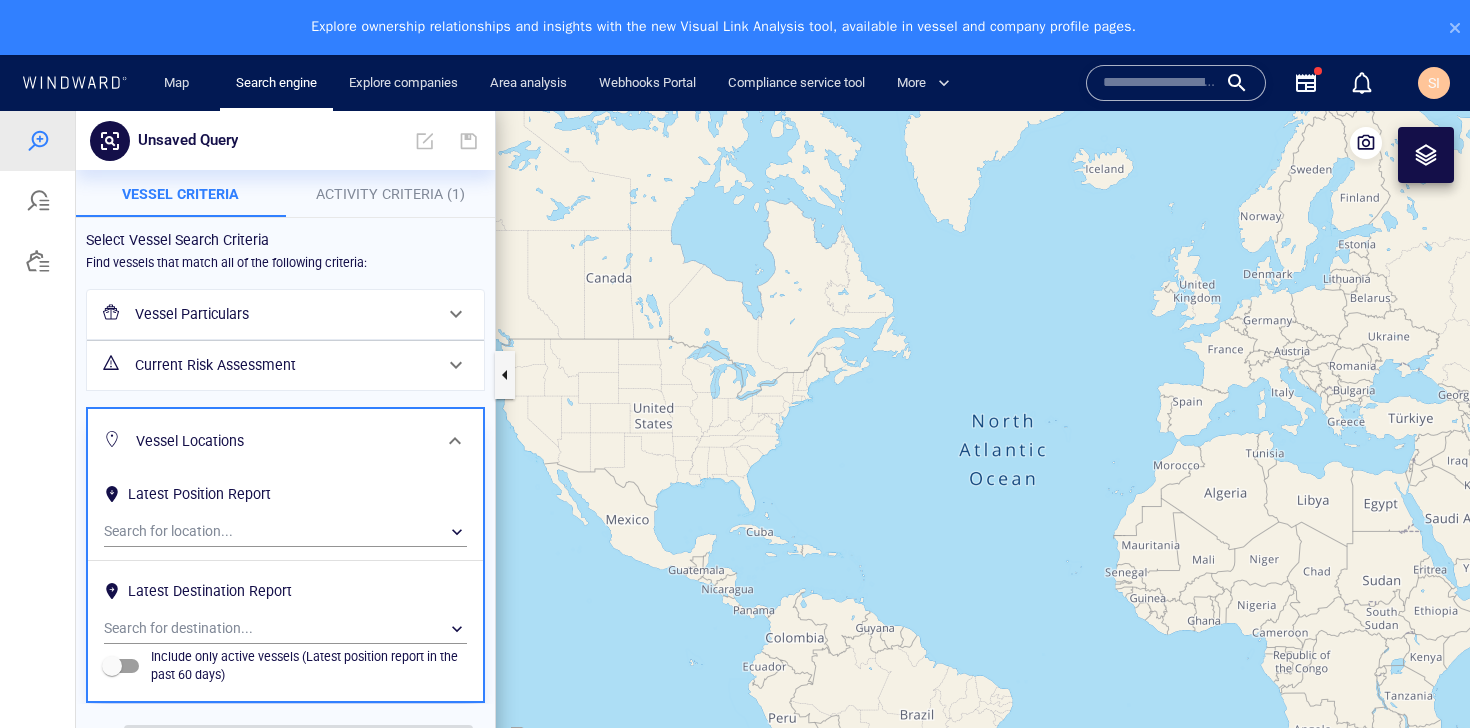 scroll, scrollTop: 54, scrollLeft: 0, axis: vertical 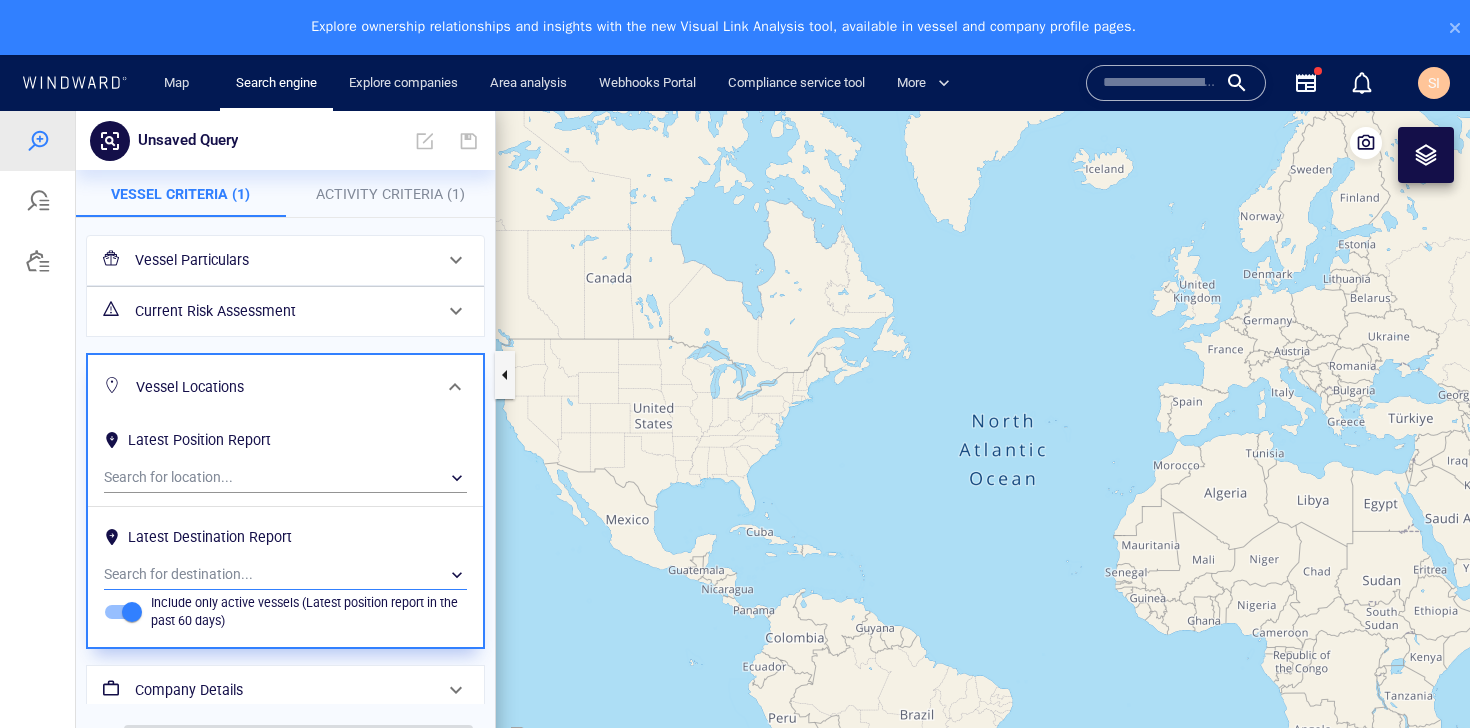 click on "​" at bounding box center [285, 575] 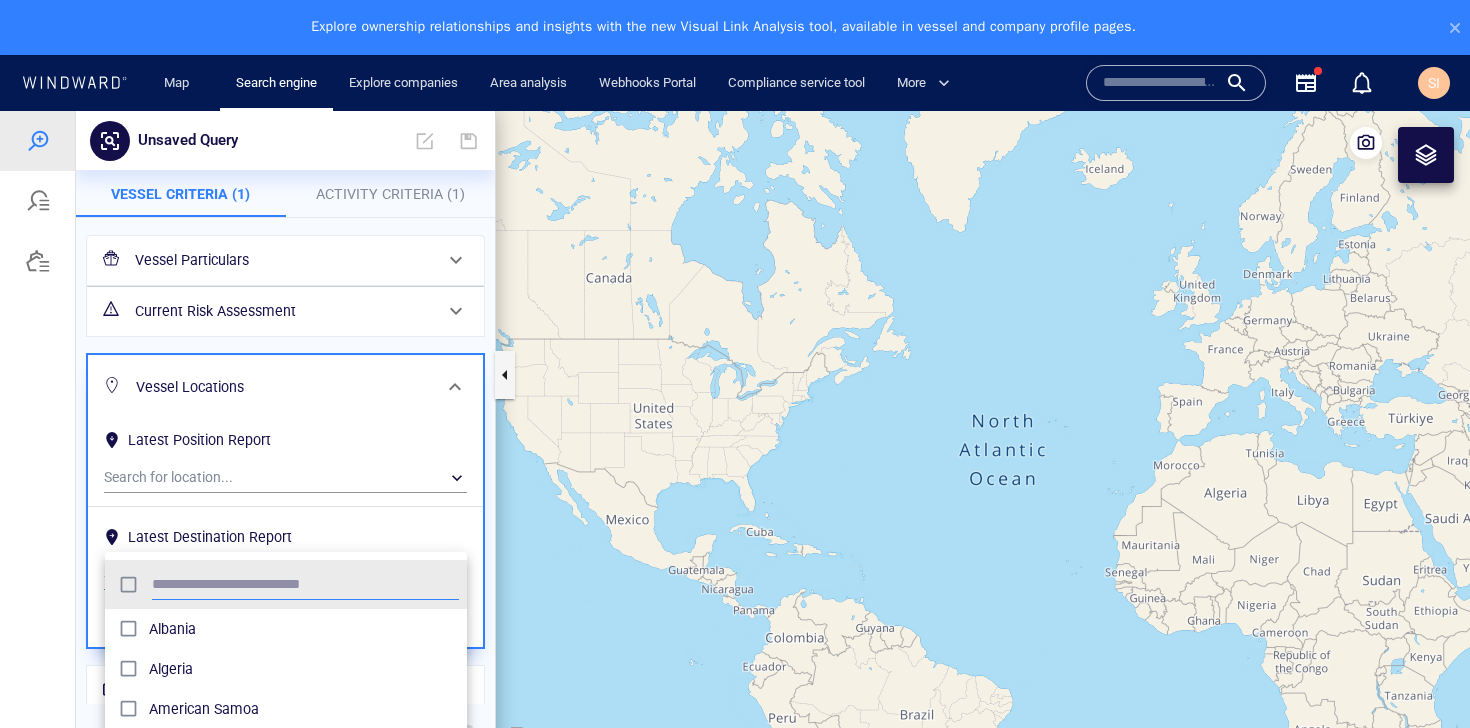 scroll, scrollTop: 0, scrollLeft: 1, axis: horizontal 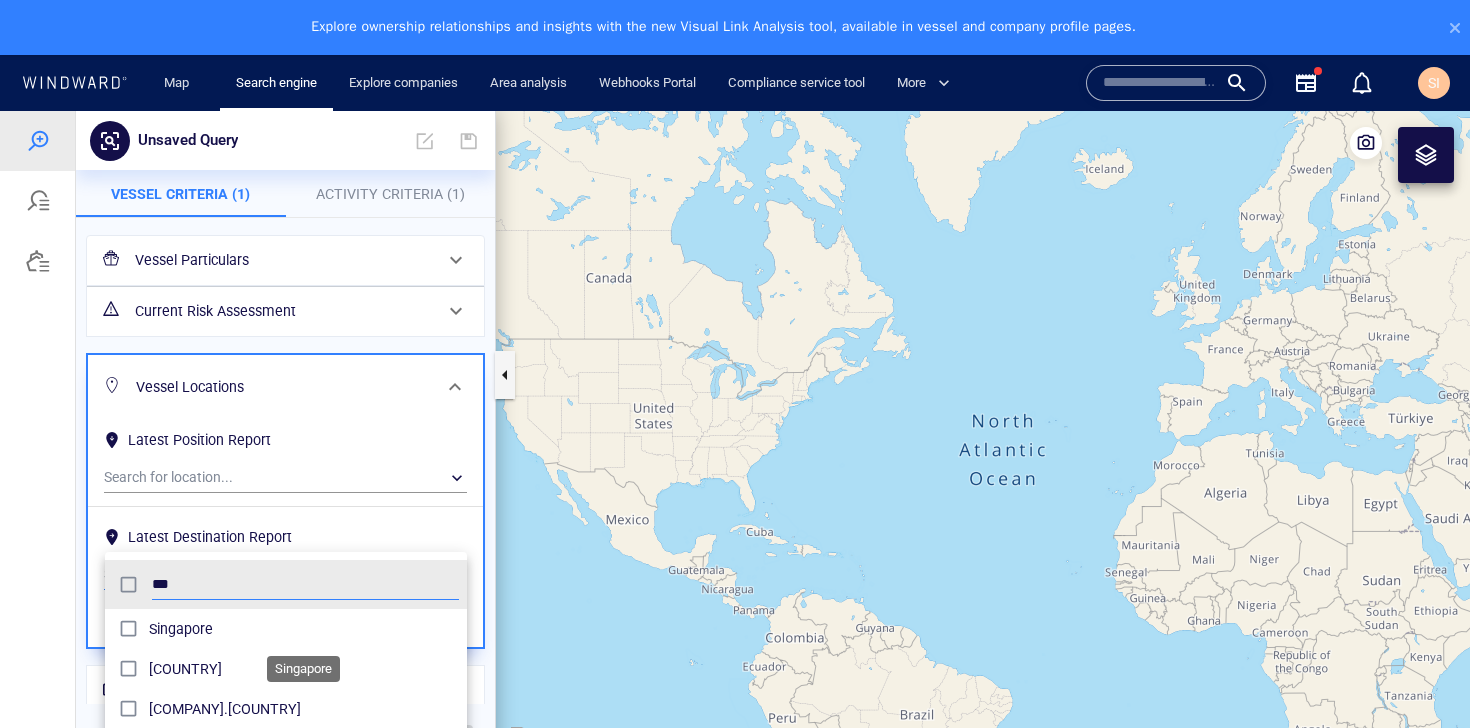 type on "***" 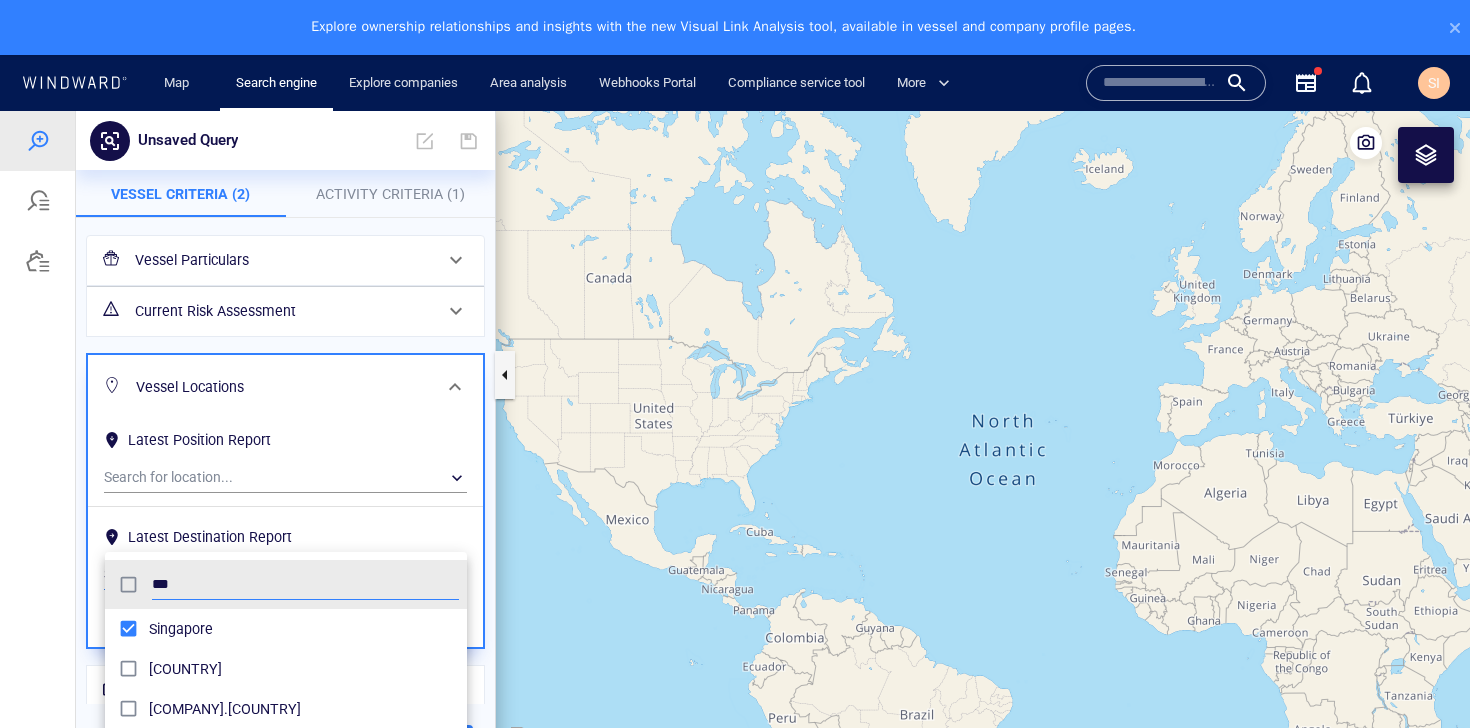 scroll, scrollTop: 55, scrollLeft: 0, axis: vertical 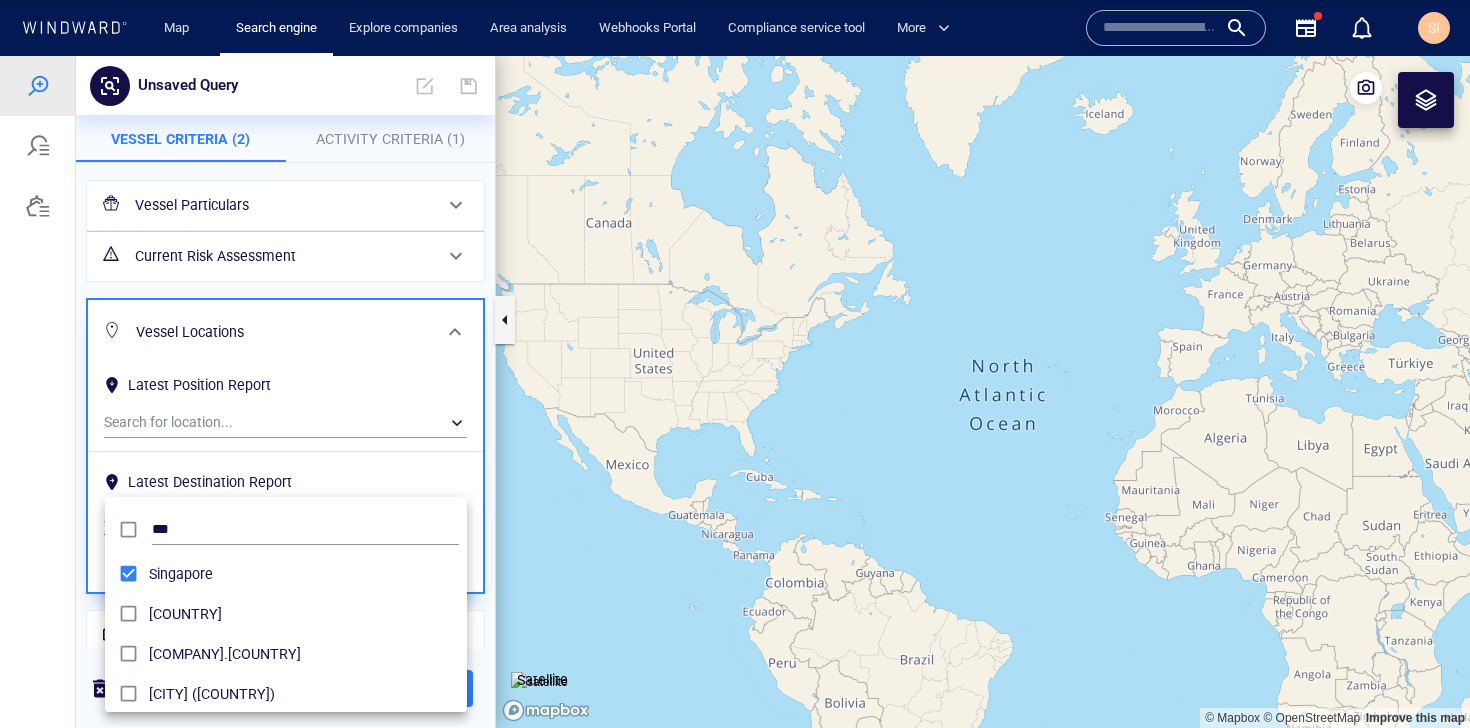 click at bounding box center (735, 392) 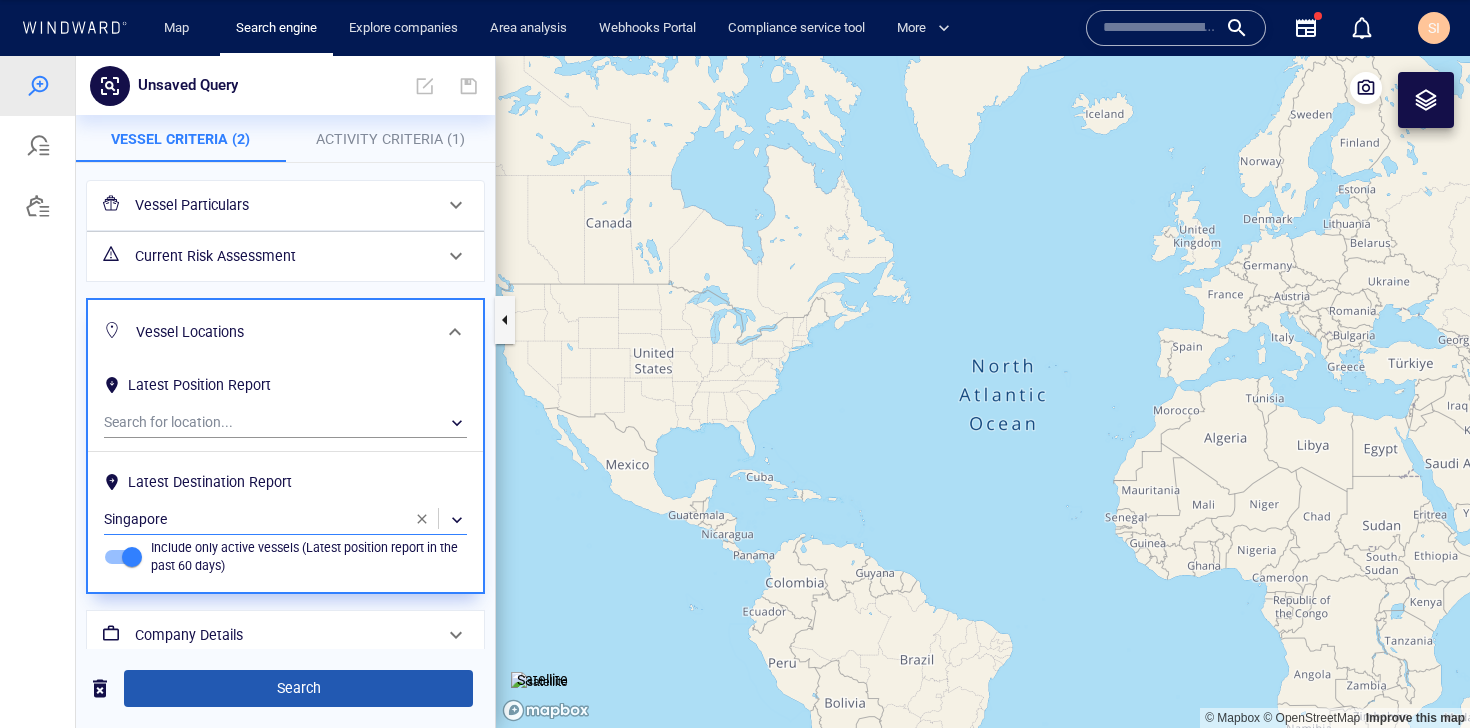 click on "Search" at bounding box center [298, 688] 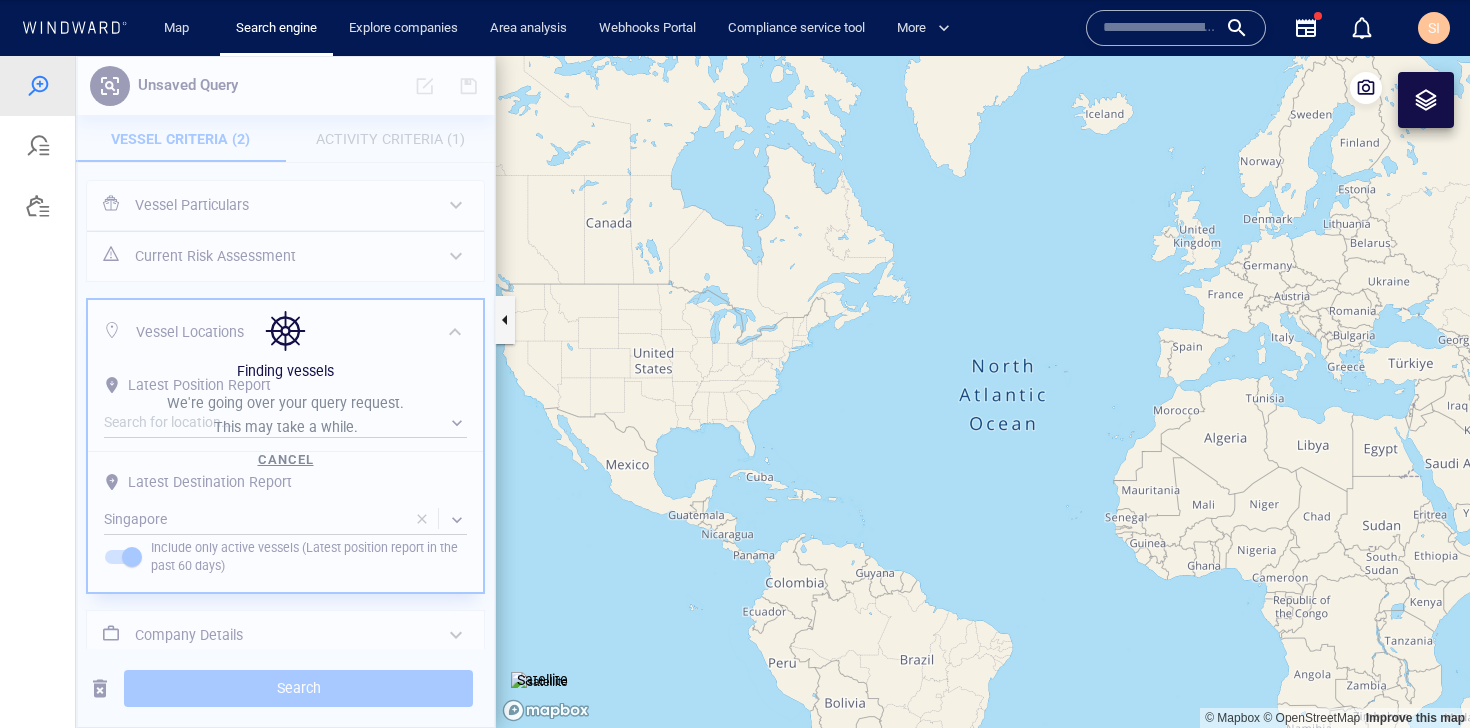 type 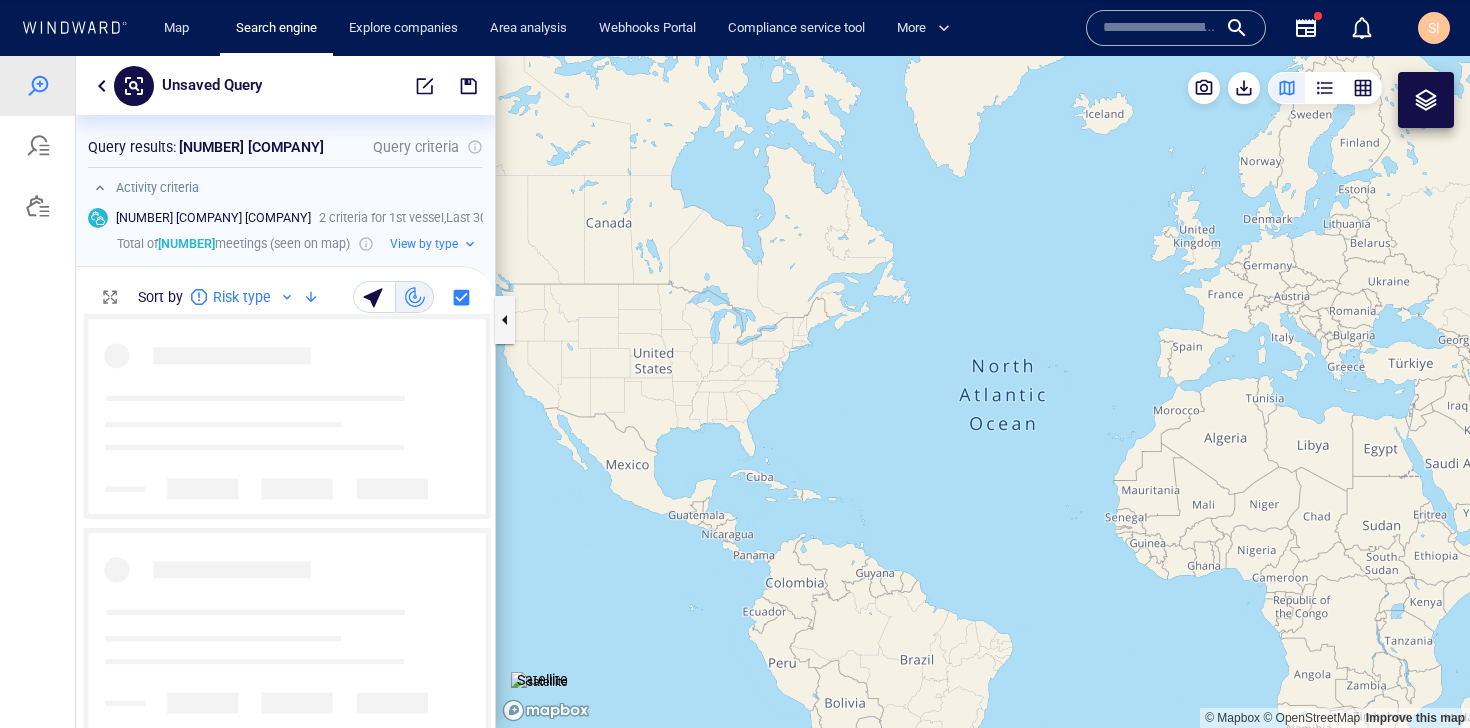 scroll, scrollTop: 1, scrollLeft: 1, axis: both 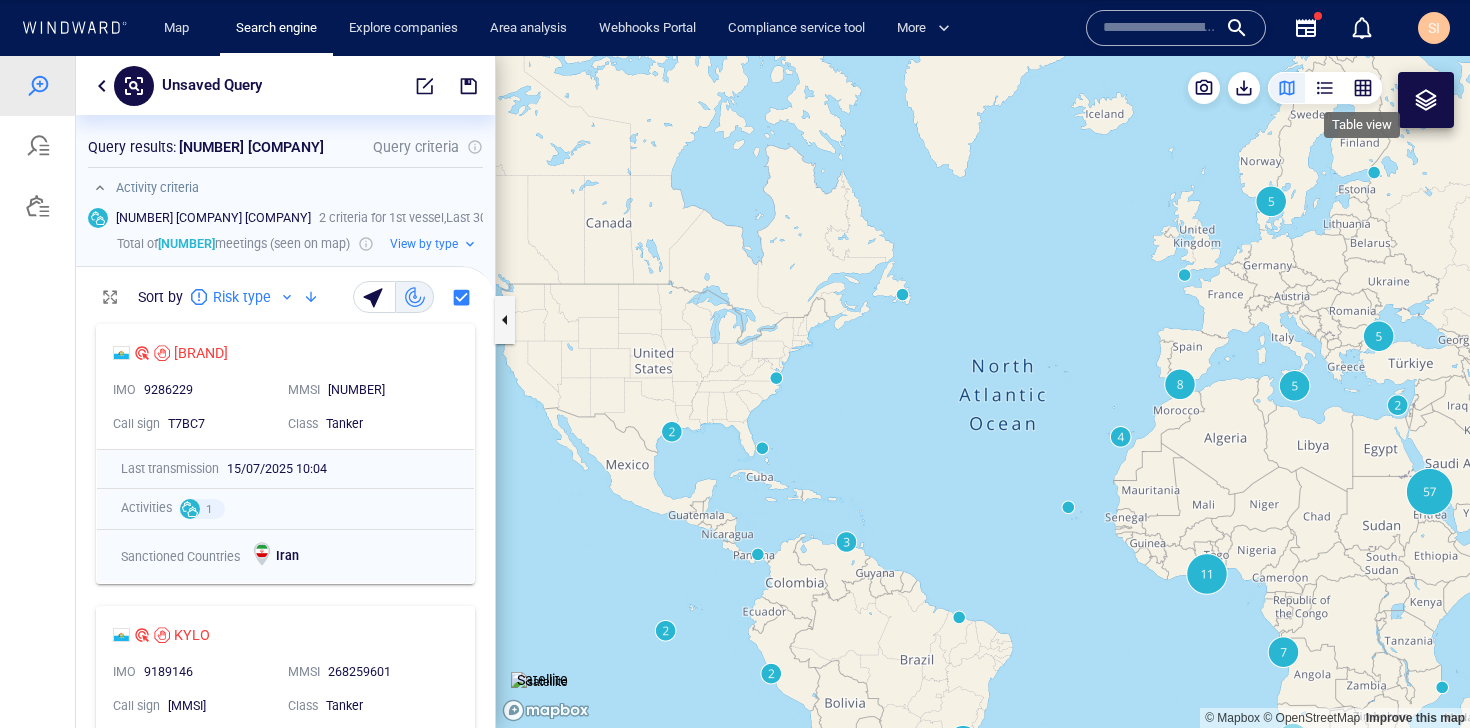 click at bounding box center [1363, 88] 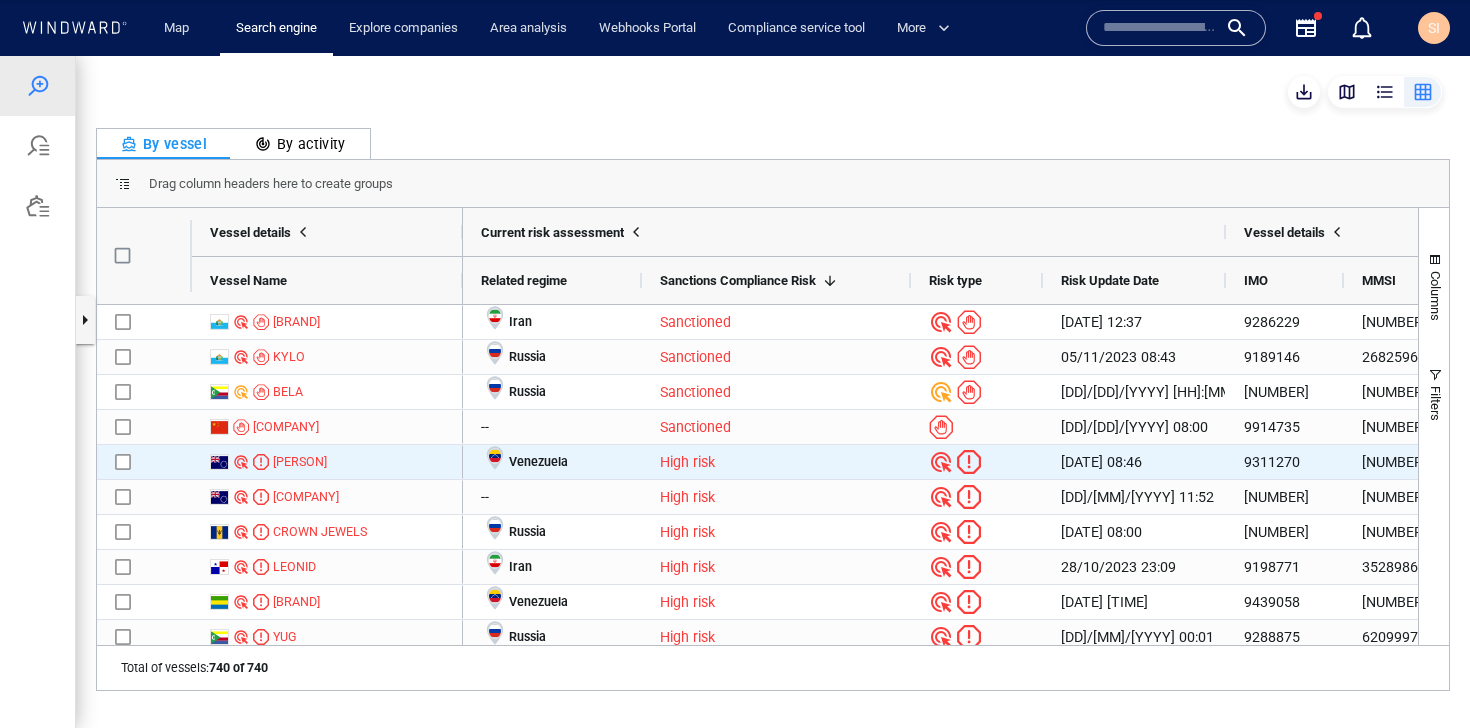 scroll, scrollTop: 0, scrollLeft: 198, axis: horizontal 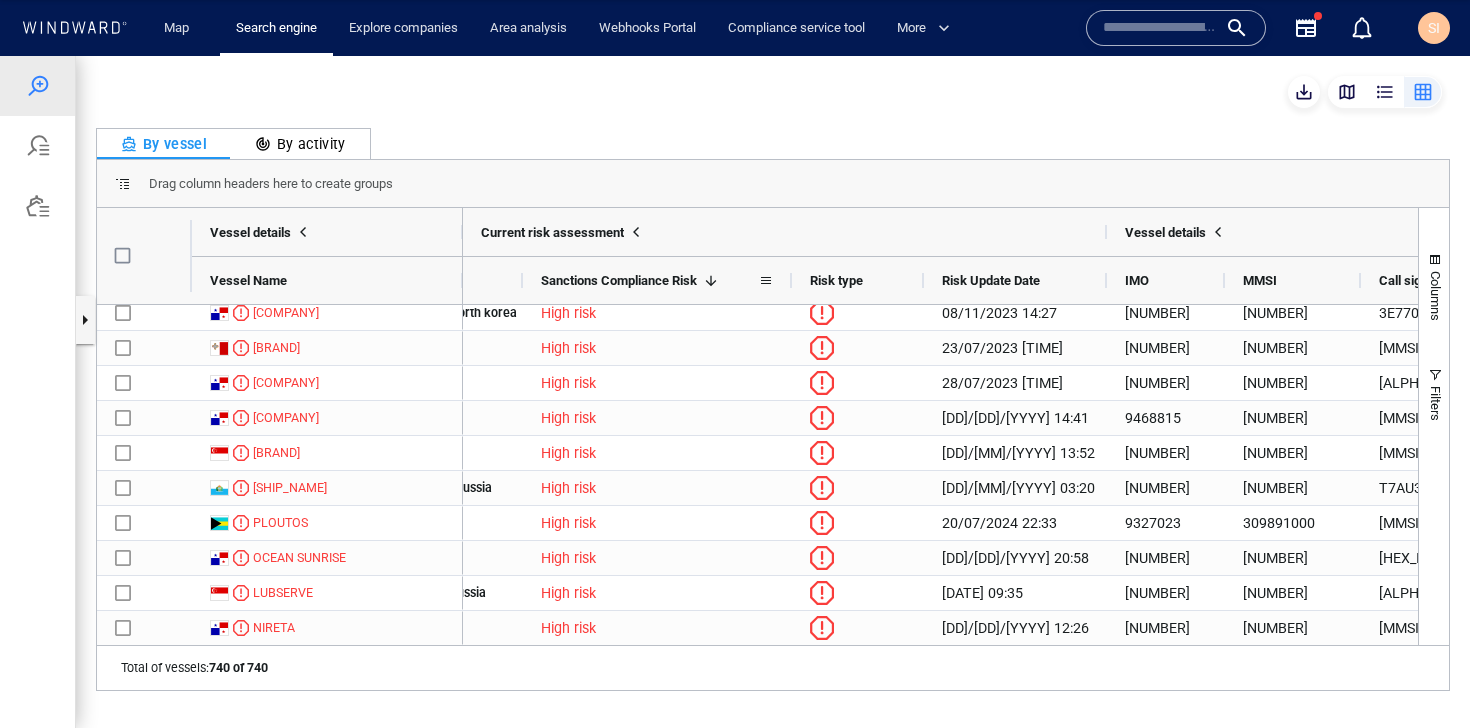 click on "Sanctions Compliance Risk" at bounding box center (619, 280) 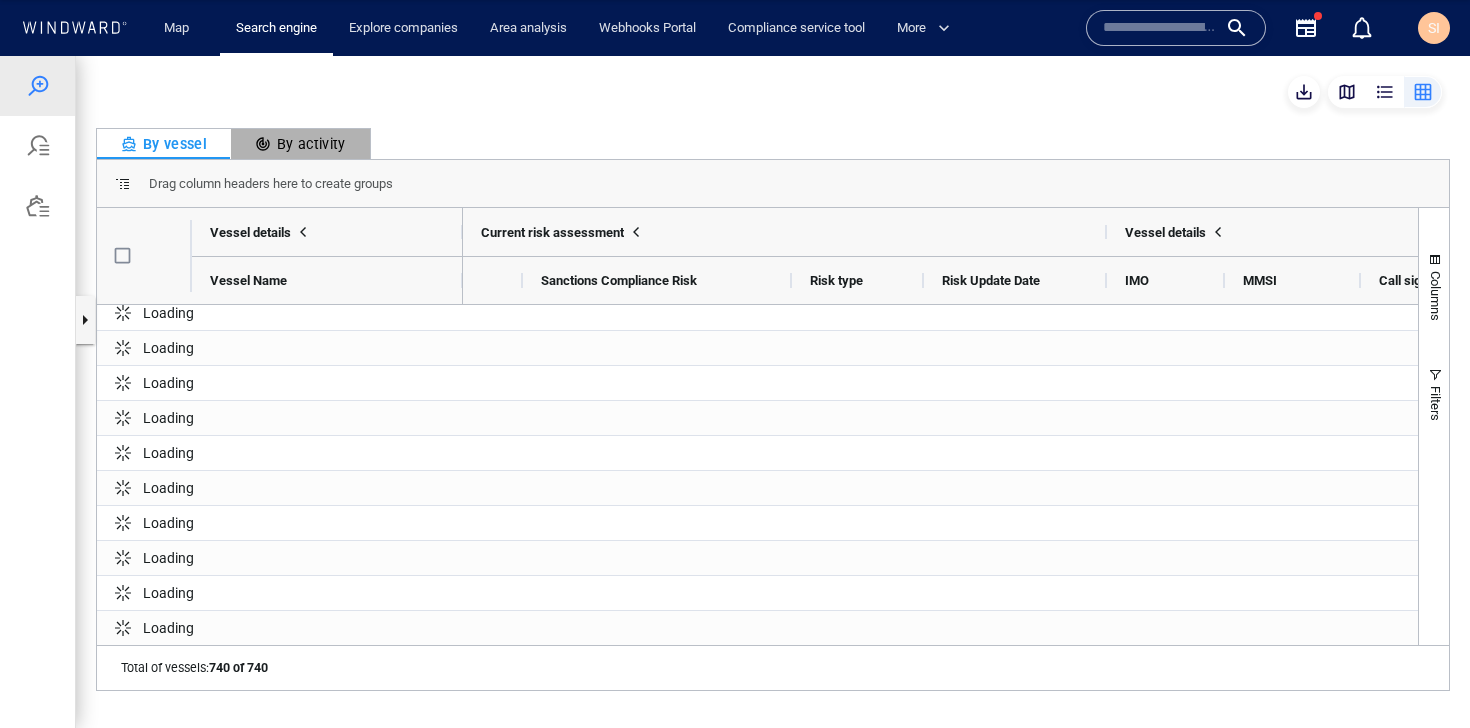 click on "By activity" at bounding box center (300, 144) 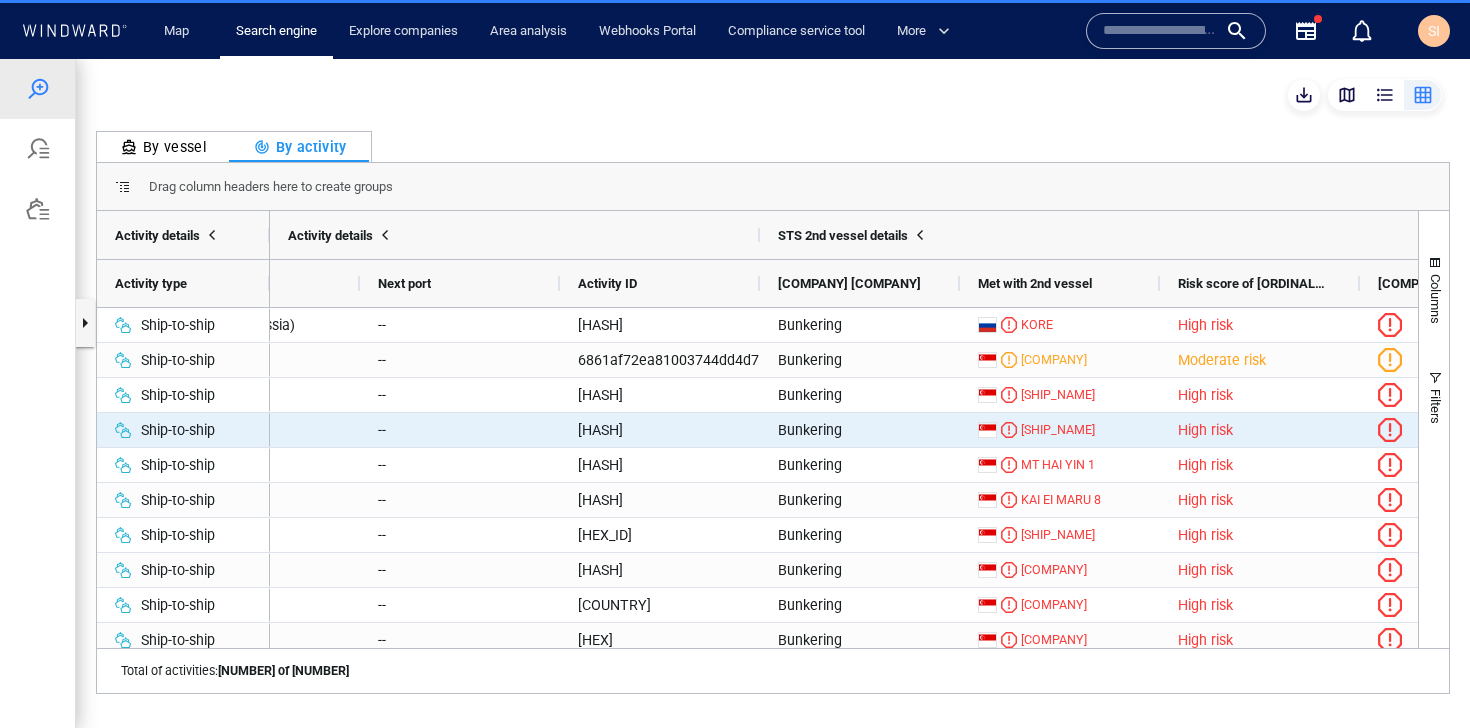 type 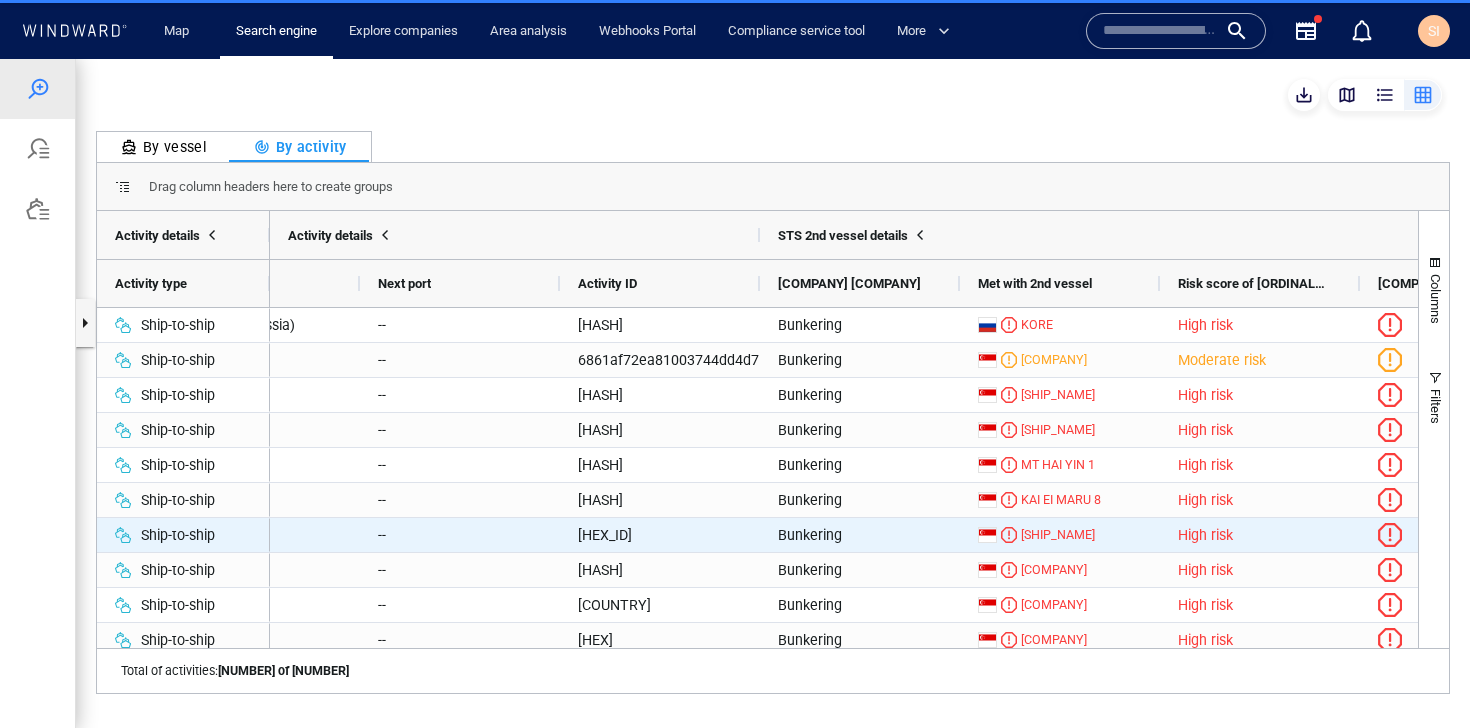 scroll, scrollTop: 127, scrollLeft: 0, axis: vertical 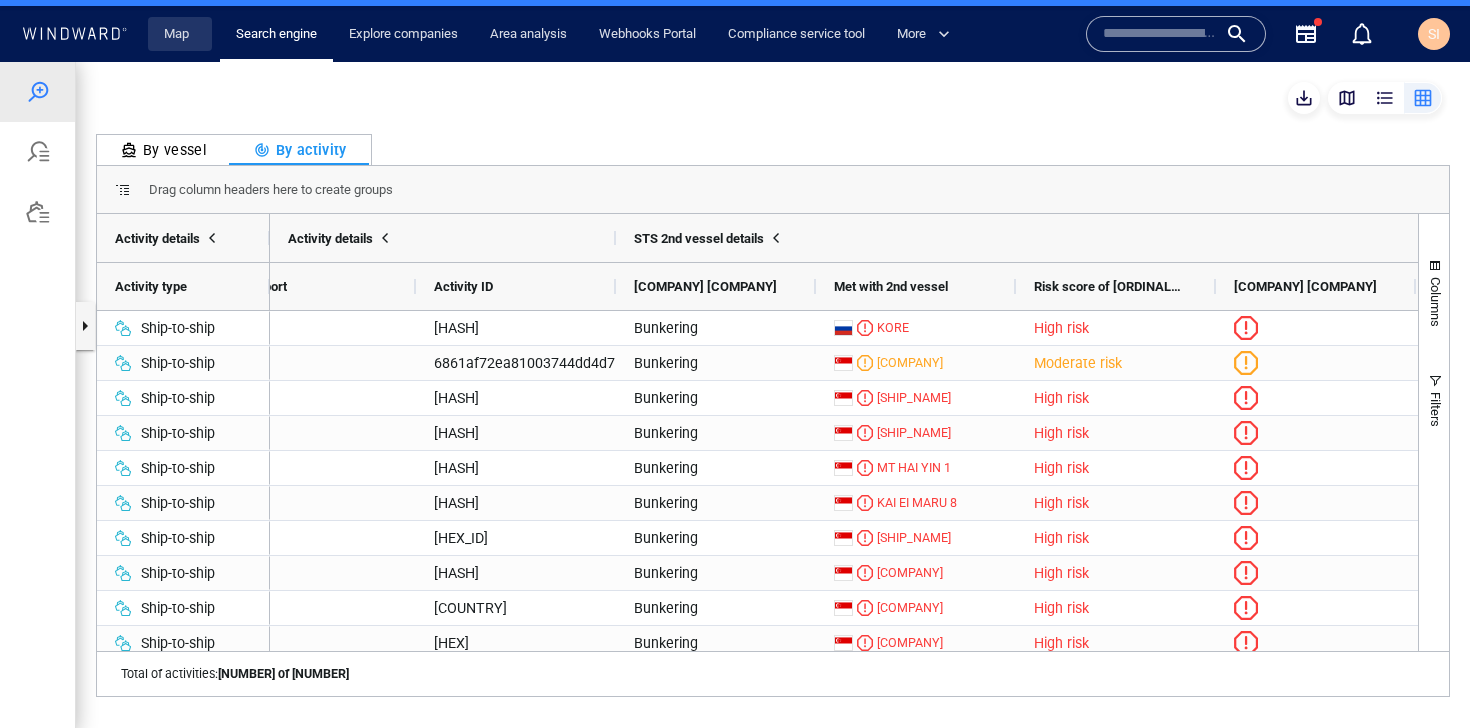 click on "Map" at bounding box center [180, 34] 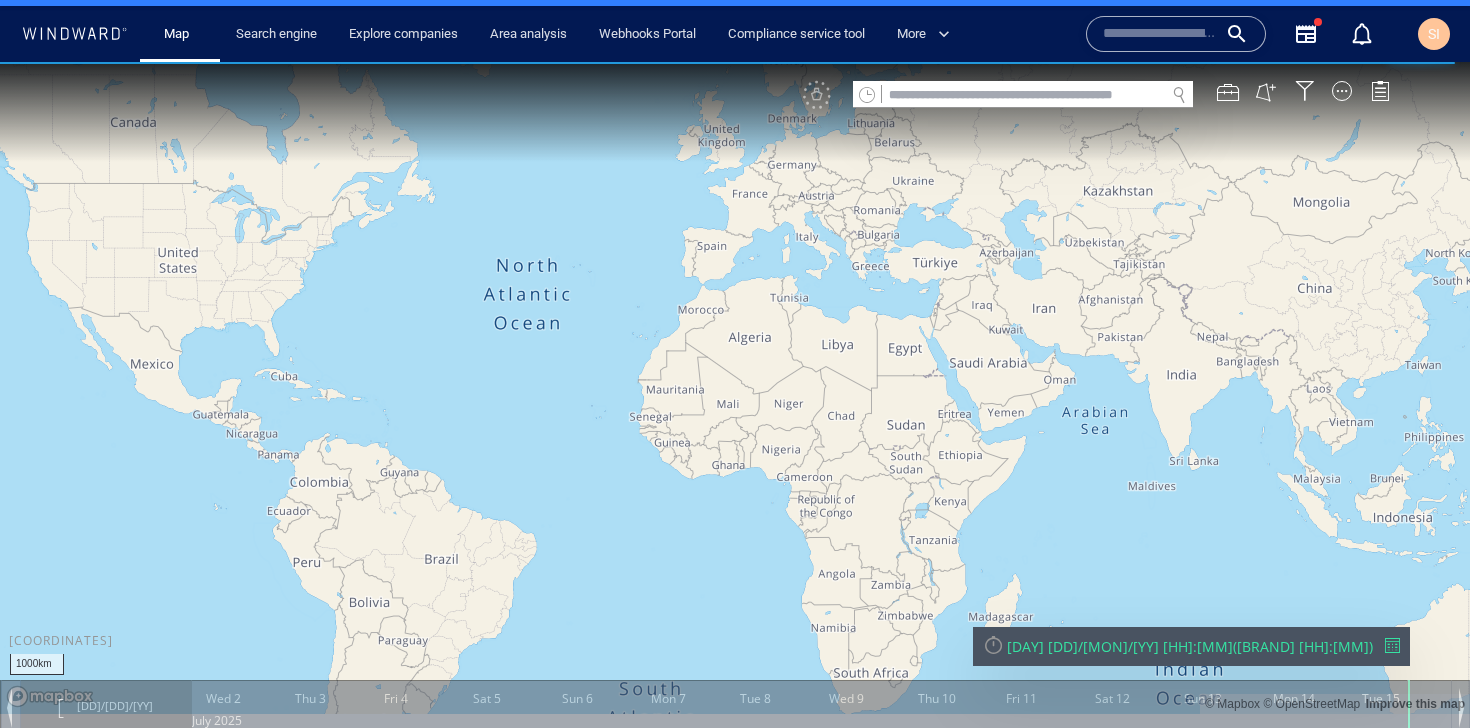 click 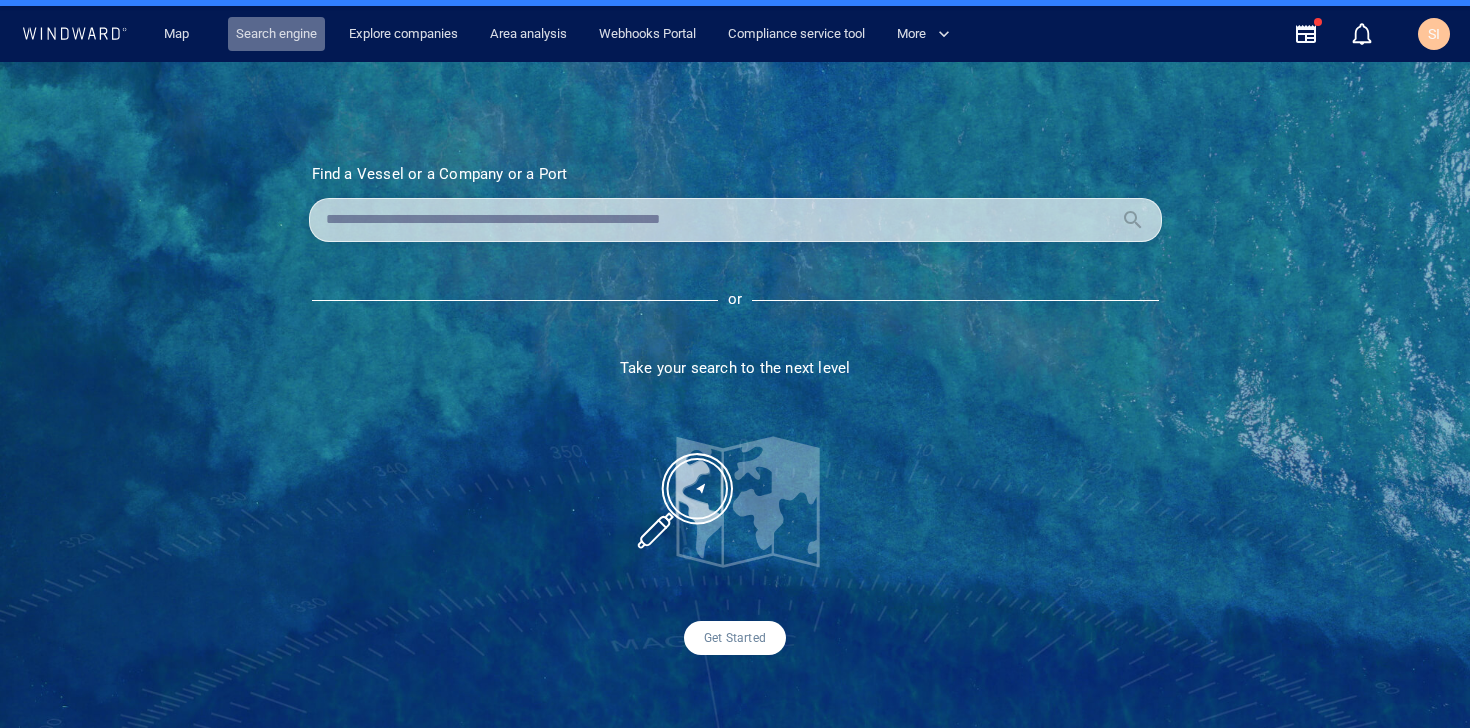 click on "Search engine" at bounding box center [276, 34] 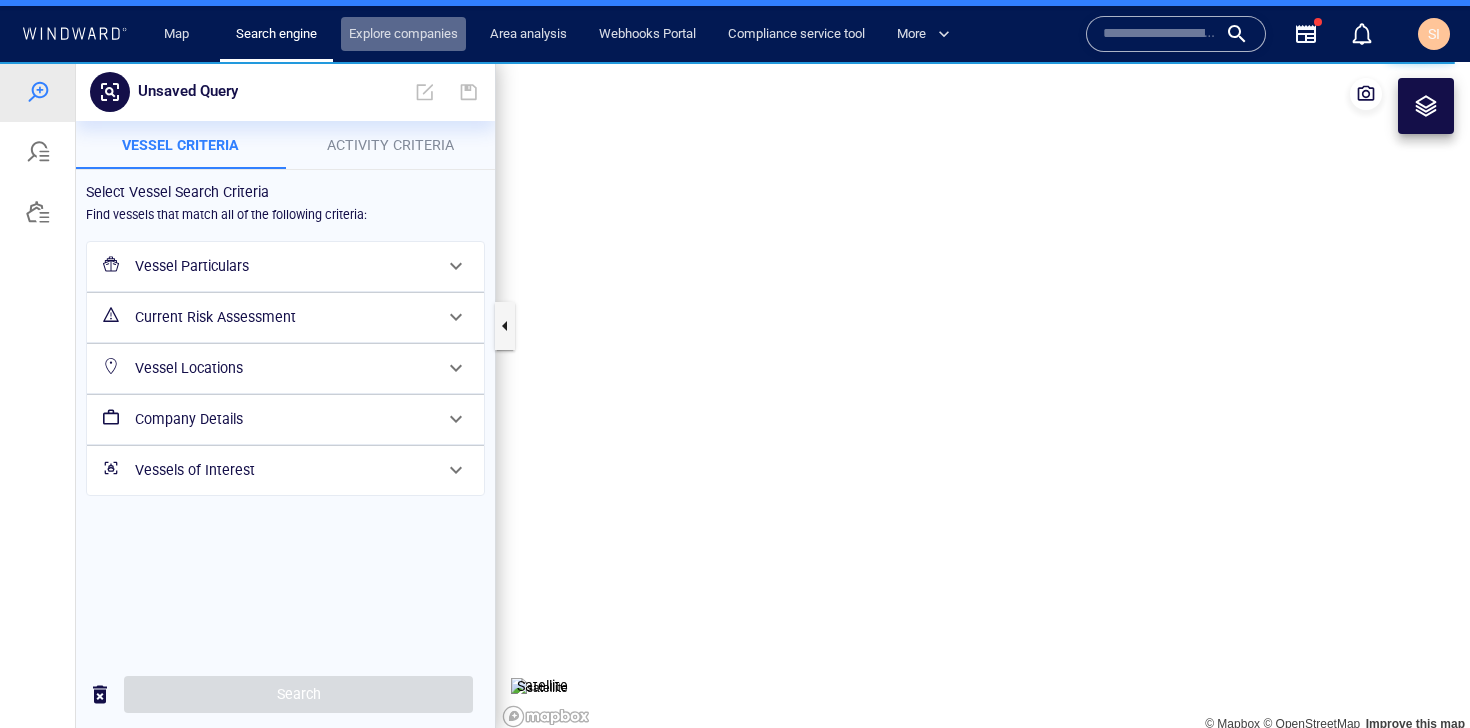 click on "Explore companies" at bounding box center [403, 34] 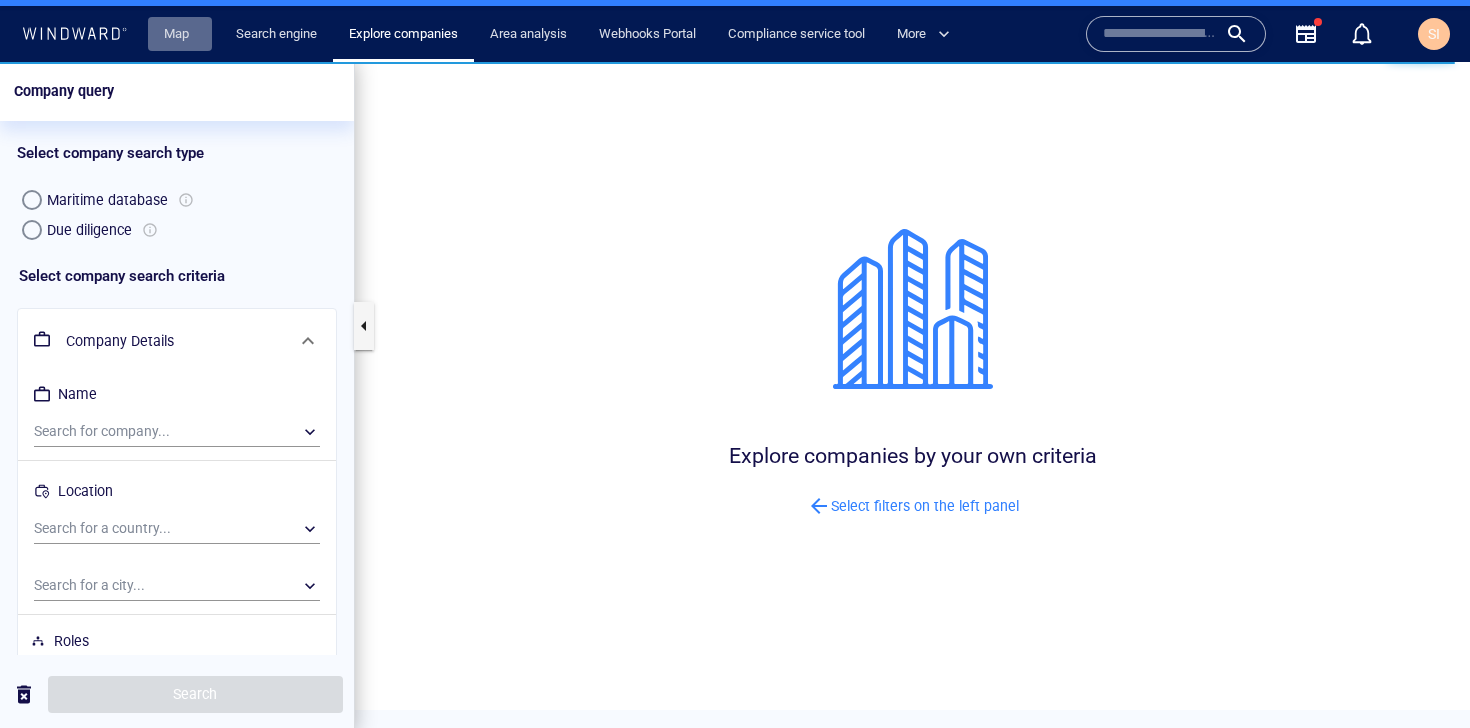 click on "Map" at bounding box center [180, 34] 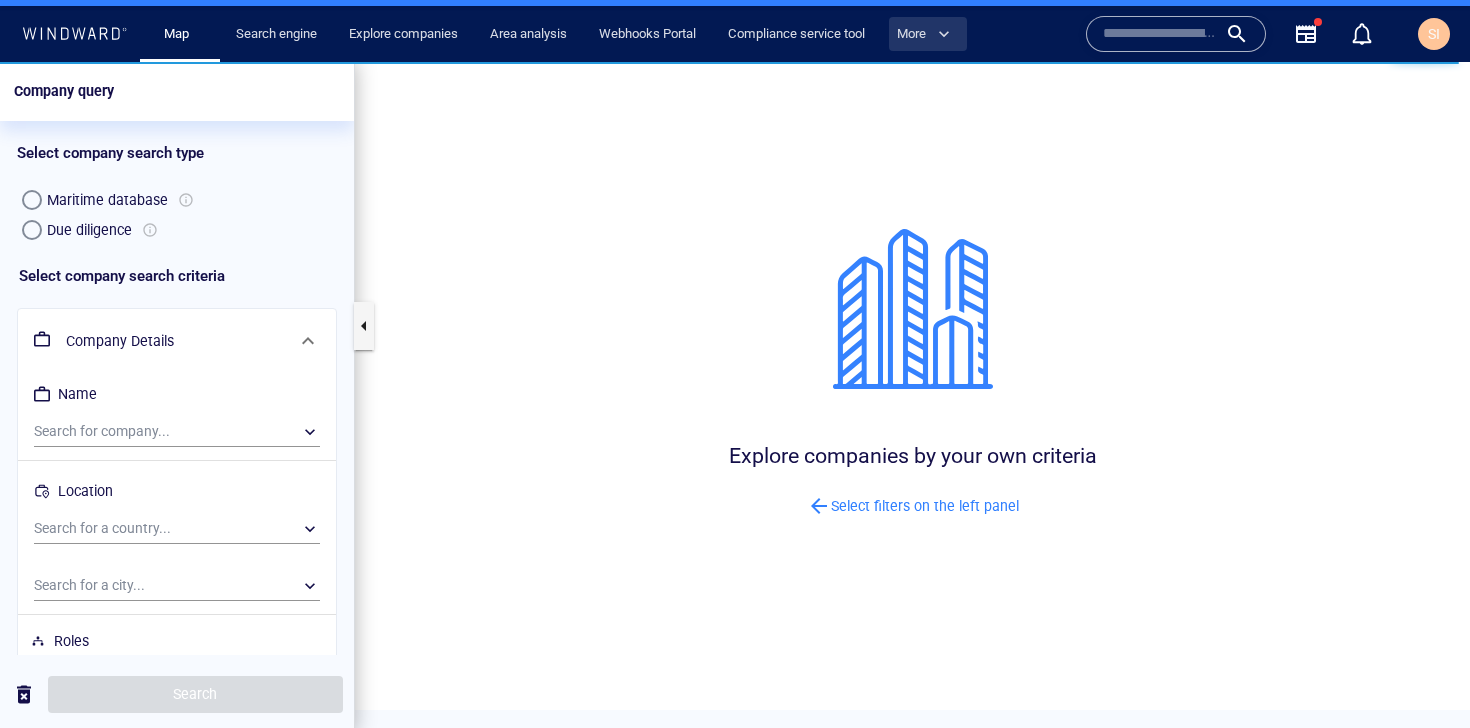 click on "More" at bounding box center [928, 34] 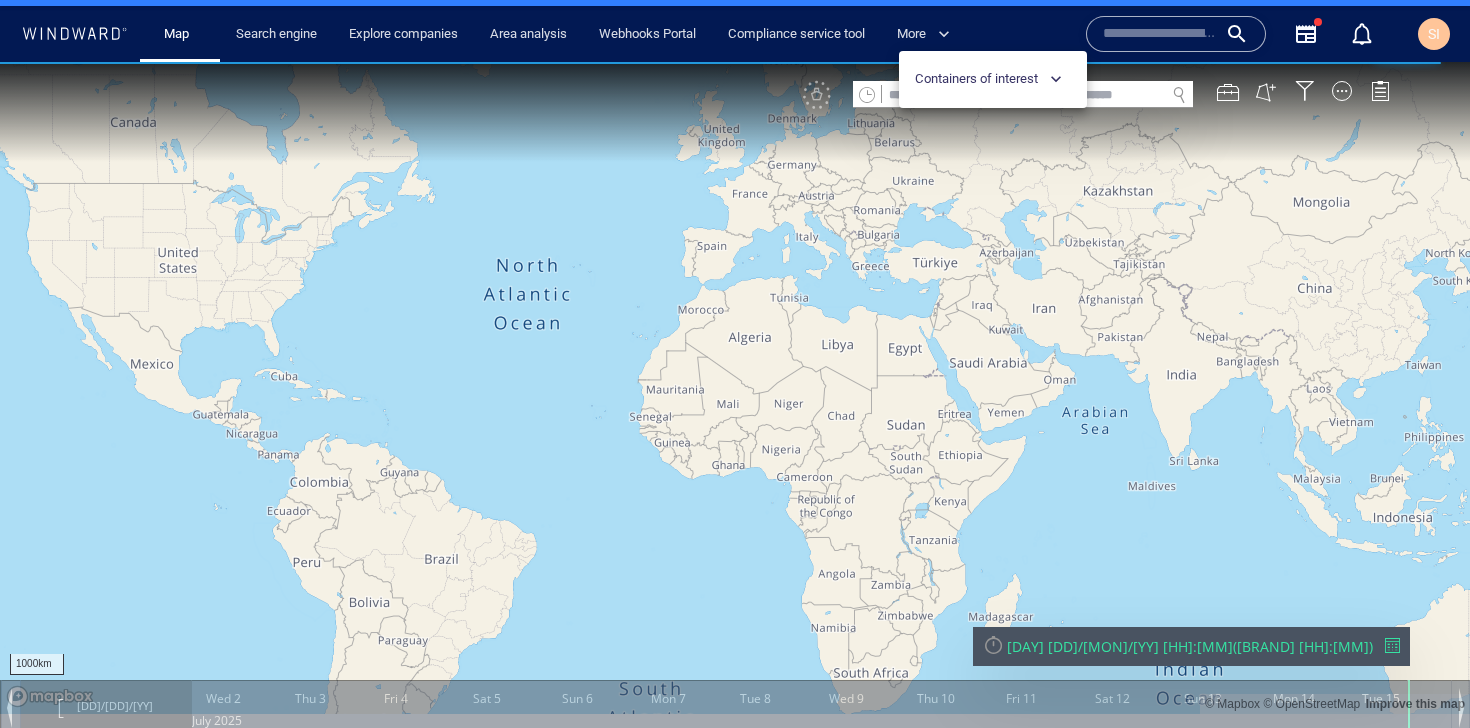 click at bounding box center (735, 364) 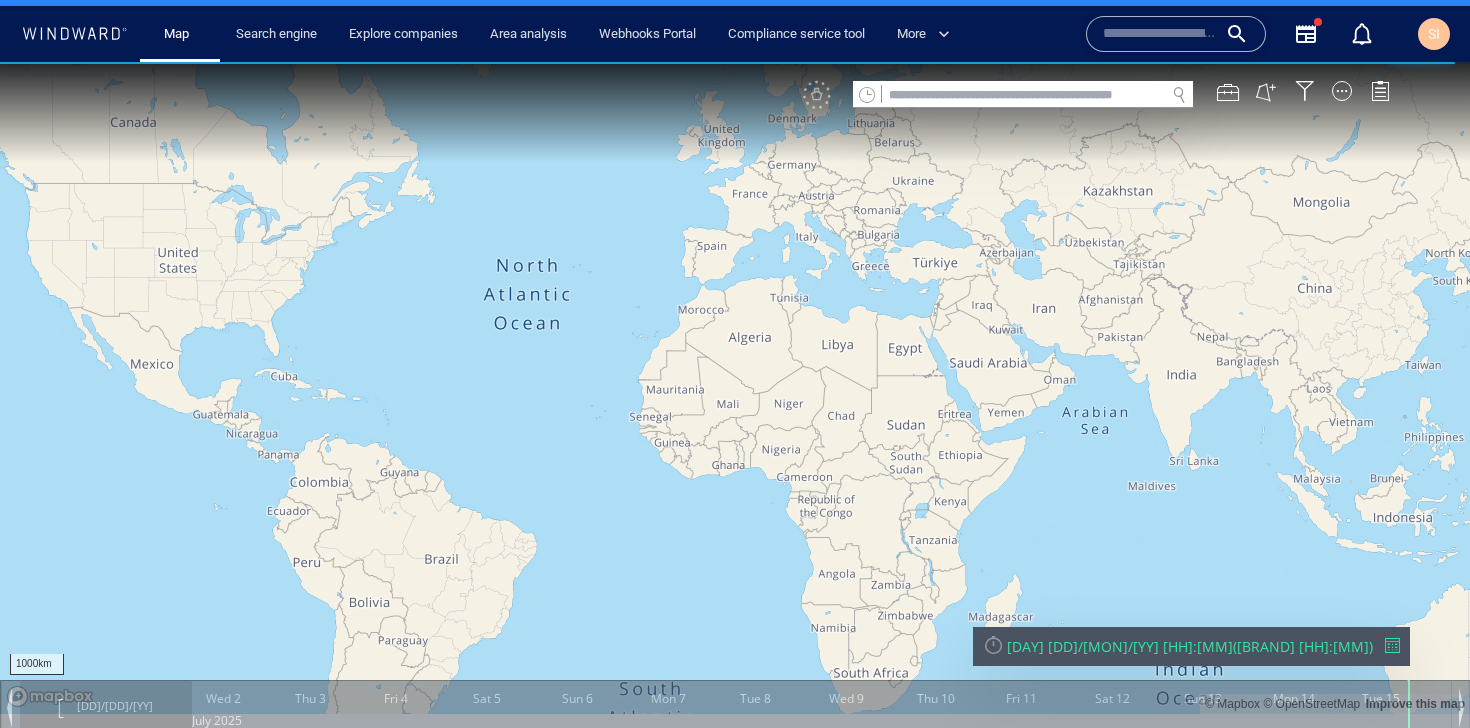 click at bounding box center [74, 34] 